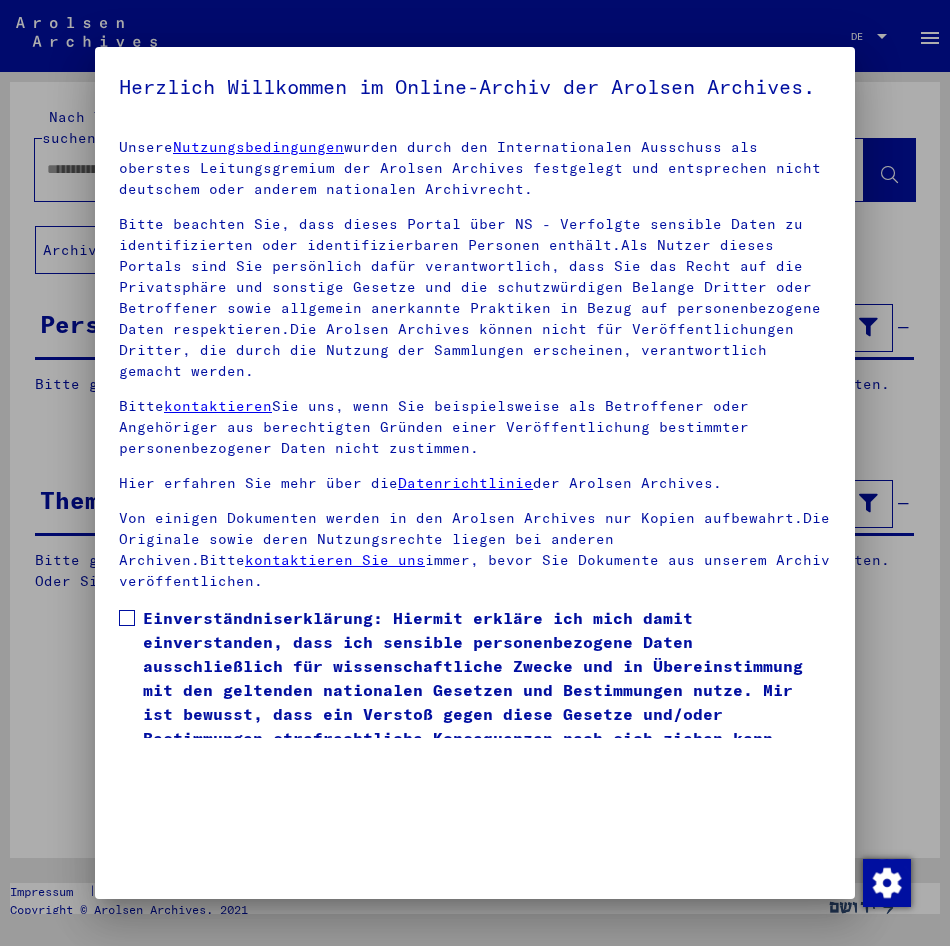 scroll, scrollTop: 0, scrollLeft: 0, axis: both 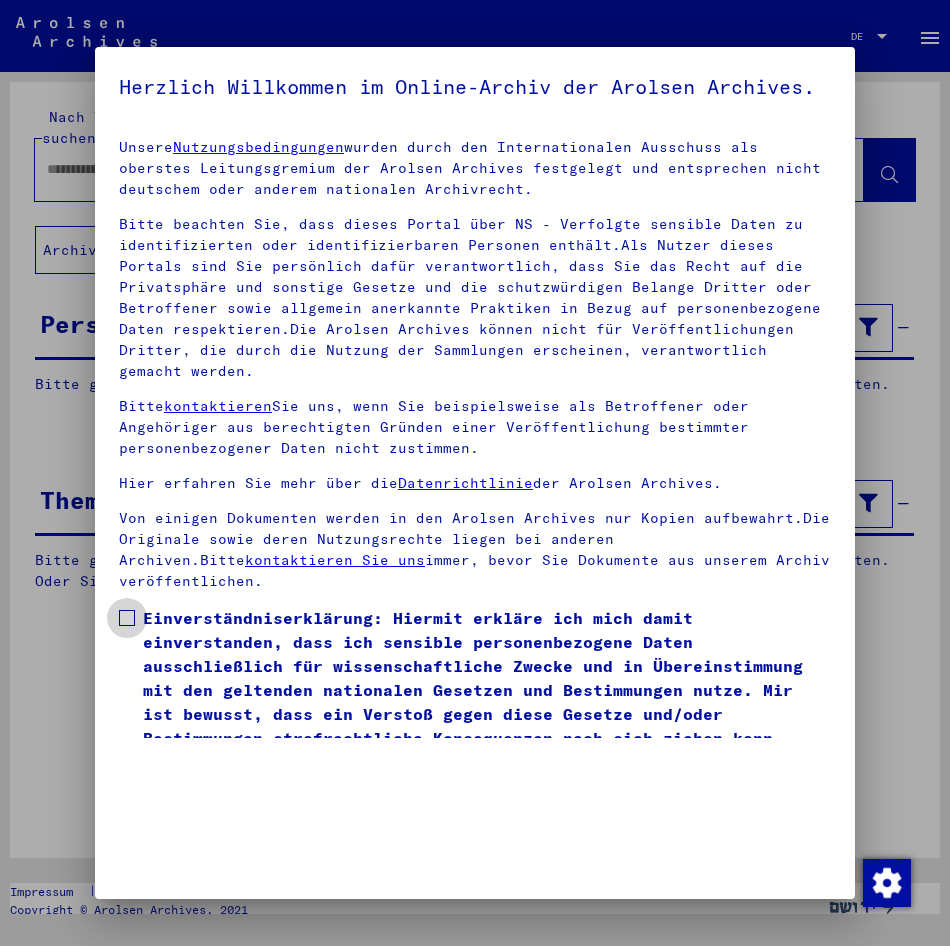 click on "Einverständniserklärung: Hiermit erkläre ich mich damit einverstanden, dass ich sensible personenbezogene Daten ausschließlich für wissenschaftliche Zwecke und in Übereinstimmung mit den geltenden nationalen Gesetzen und Bestimmungen nutze. Mir ist bewusst, dass ein Verstoß gegen diese Gesetze und/oder Bestimmungen strafrechtliche Konsequenzen nach sich ziehen kann." at bounding box center [487, 678] 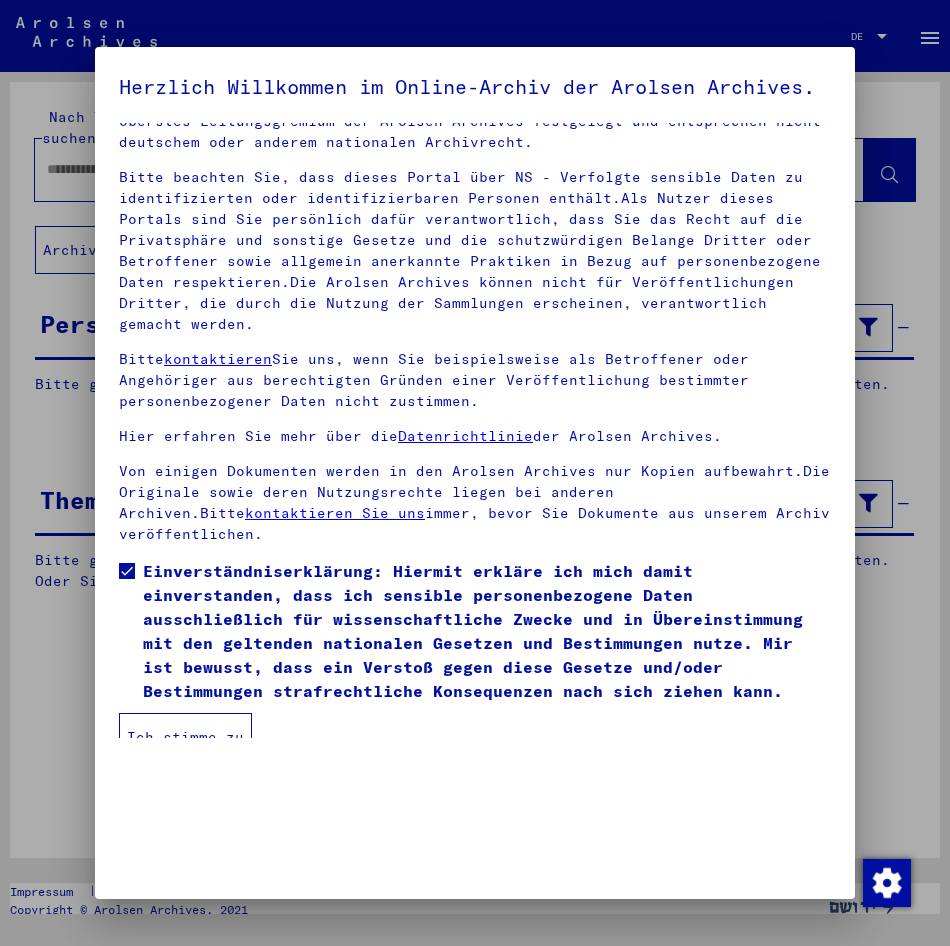 scroll, scrollTop: 70, scrollLeft: 0, axis: vertical 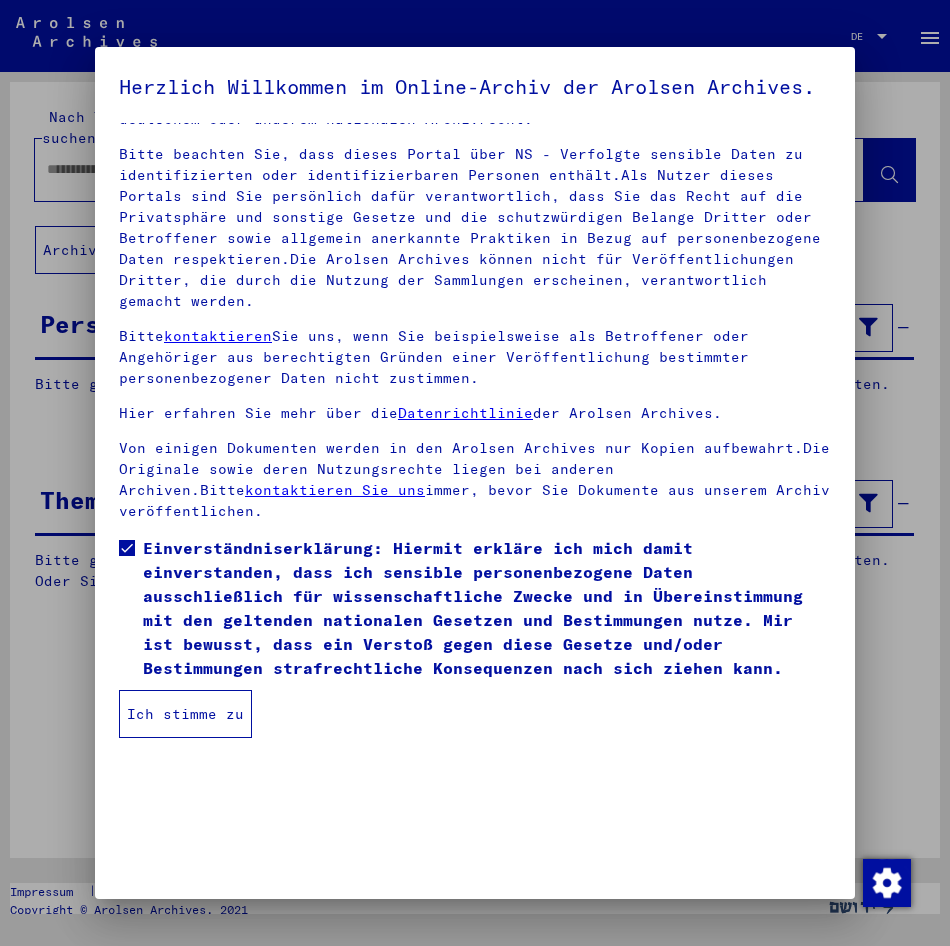 click on "Ich stimme zu" at bounding box center (185, 714) 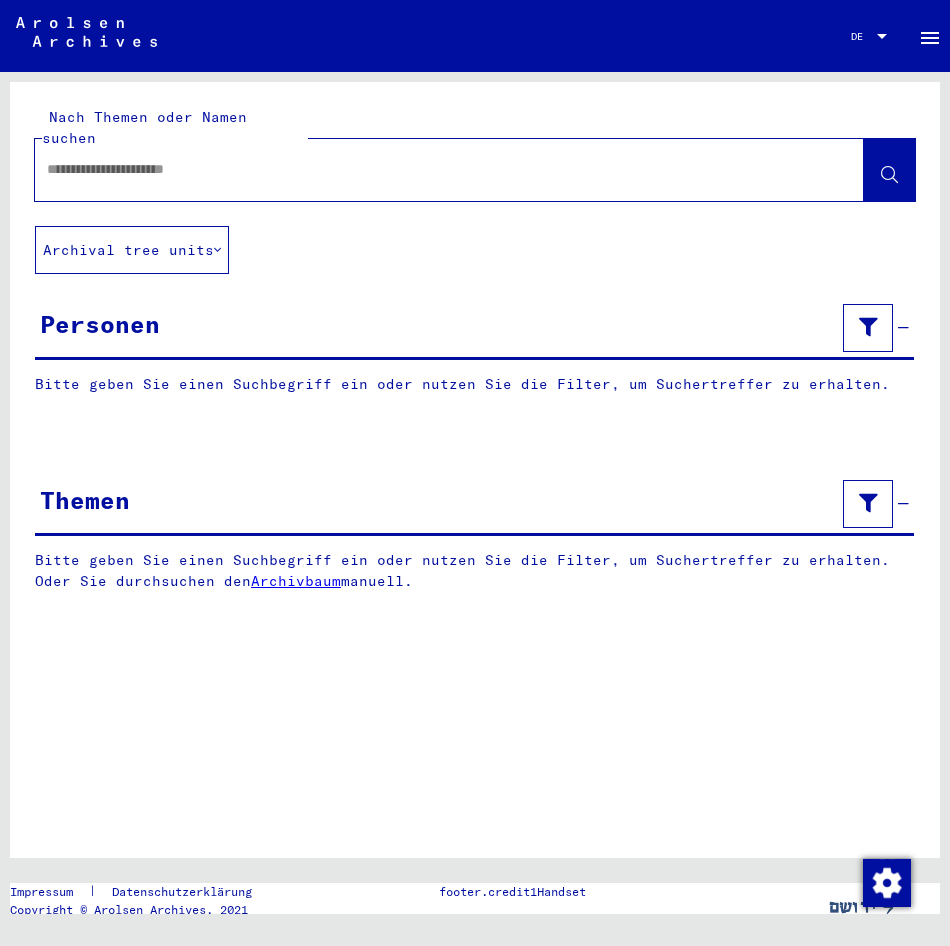 click at bounding box center [431, 169] 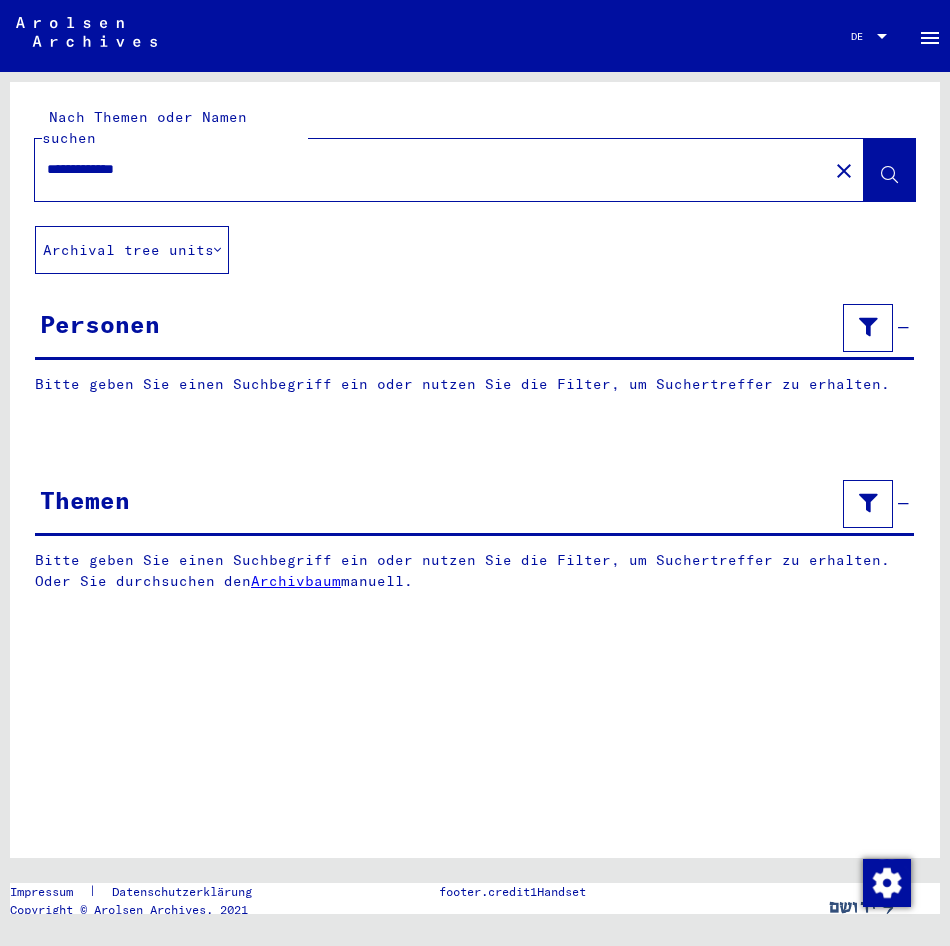 type on "**********" 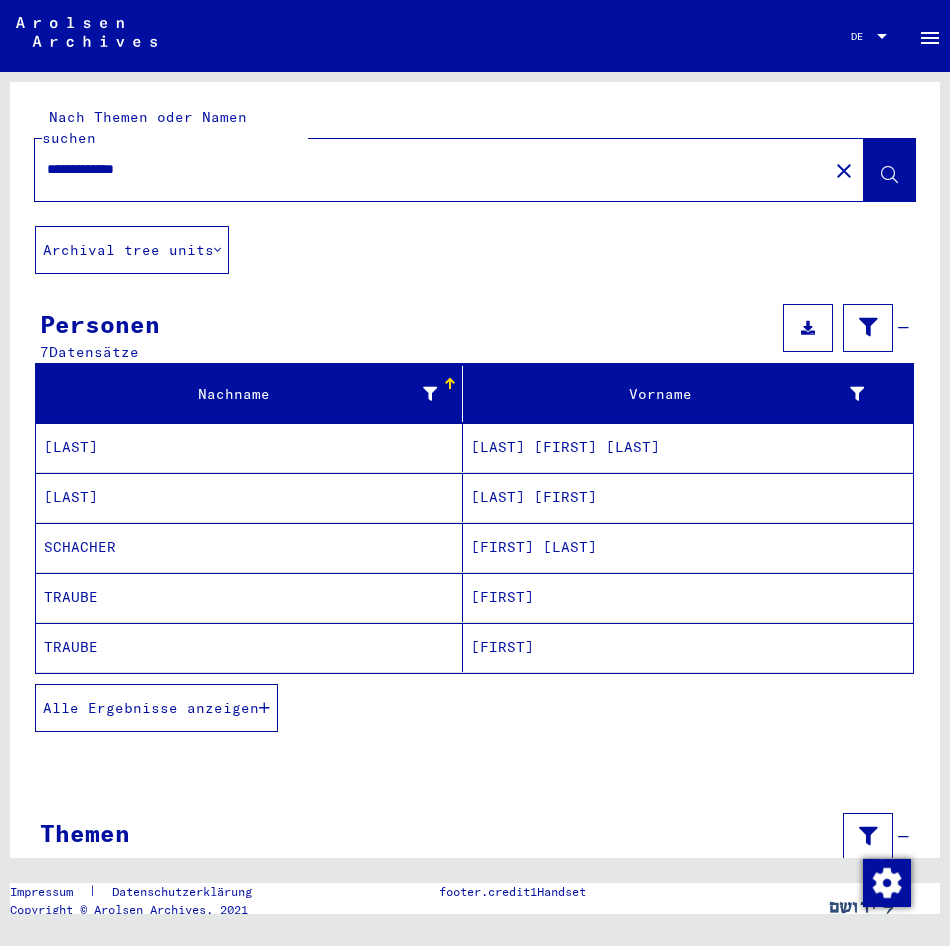 click on "Alle Ergebnisse anzeigen" at bounding box center [151, 708] 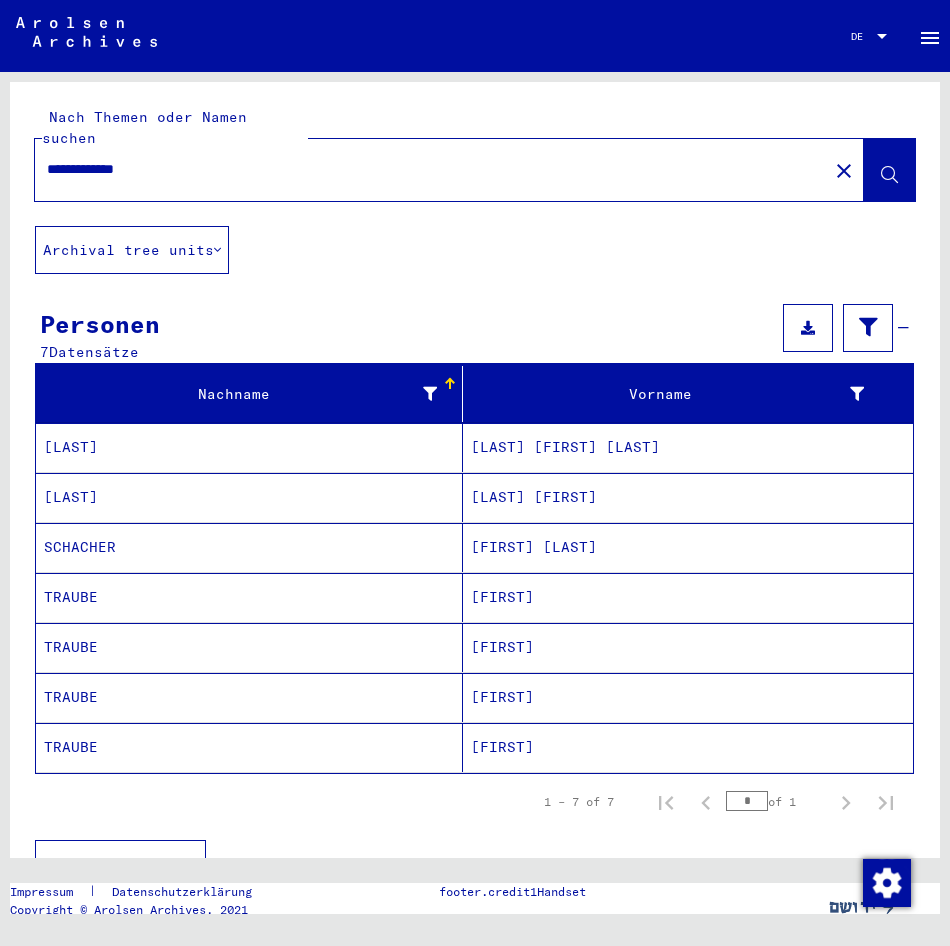 click on "TRAUBE" at bounding box center [249, 647] 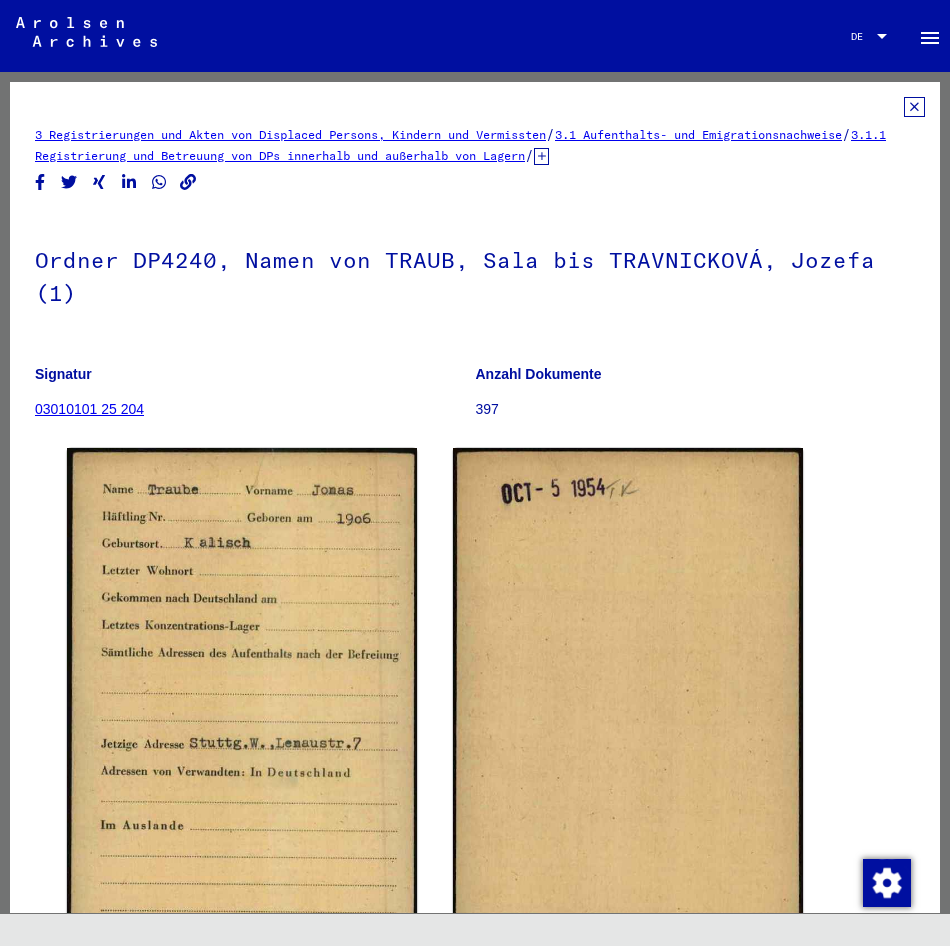 scroll, scrollTop: 0, scrollLeft: 0, axis: both 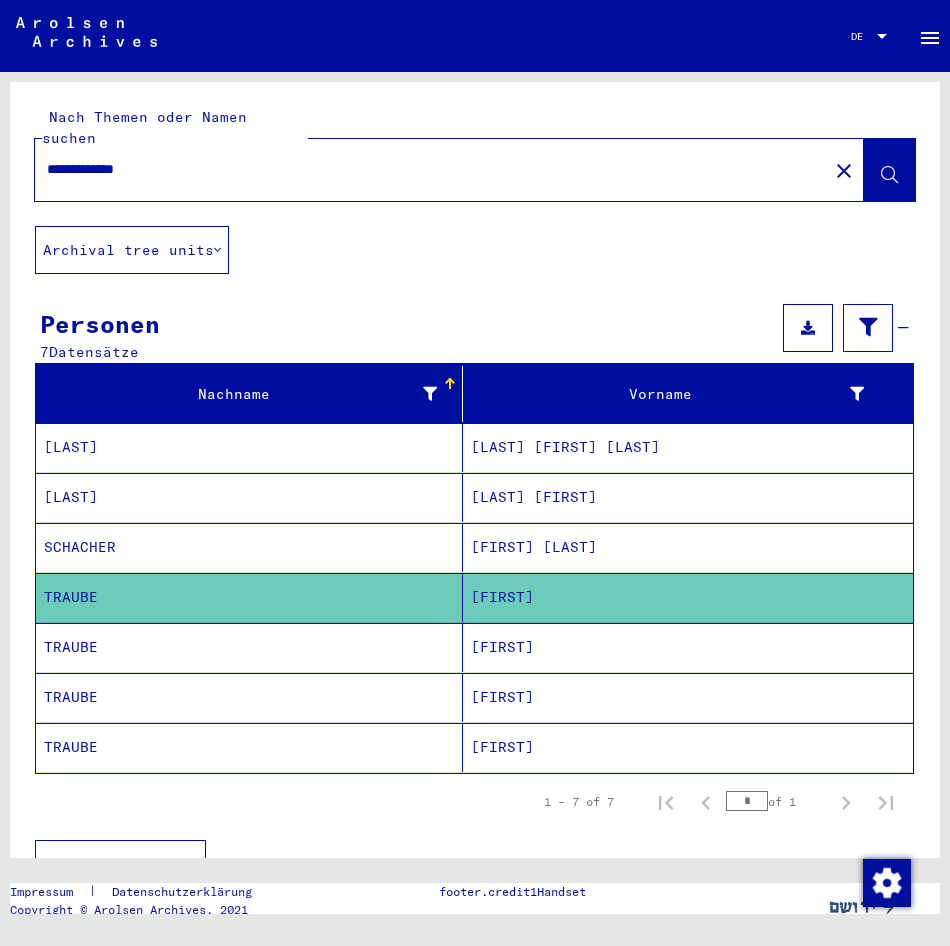 click on "TRAUBE" 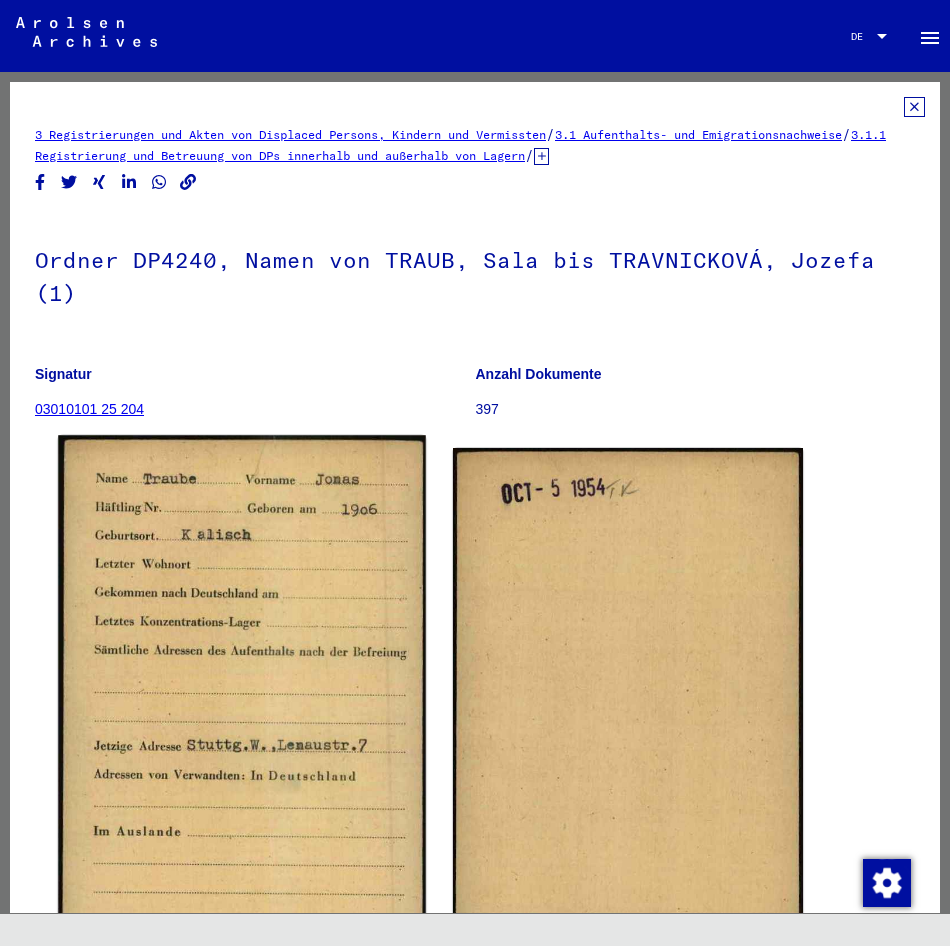 scroll, scrollTop: 0, scrollLeft: 0, axis: both 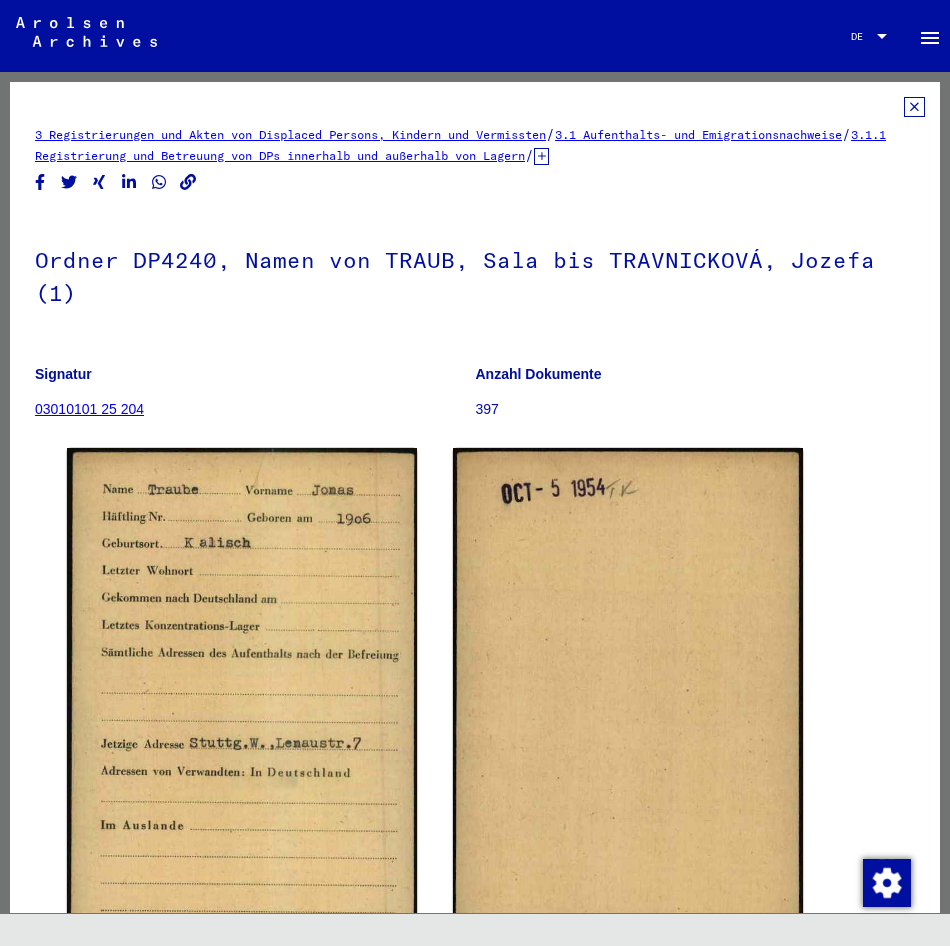 click 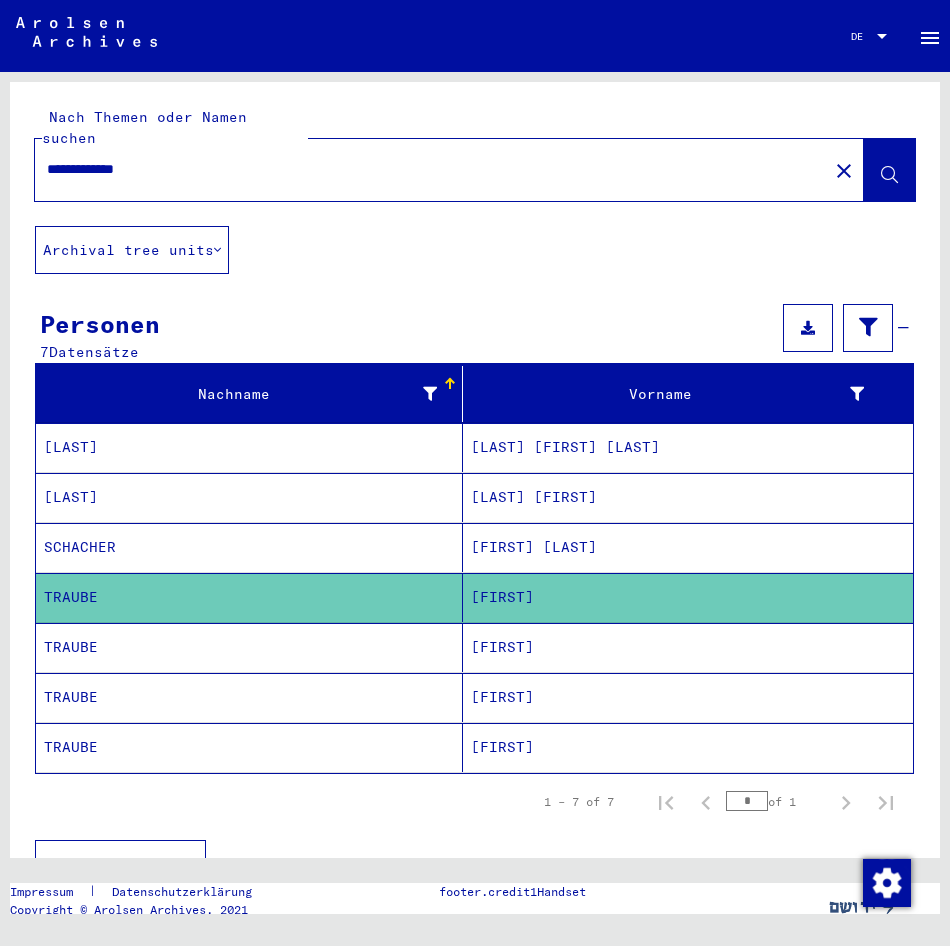click on "TRAUBE" at bounding box center [249, 697] 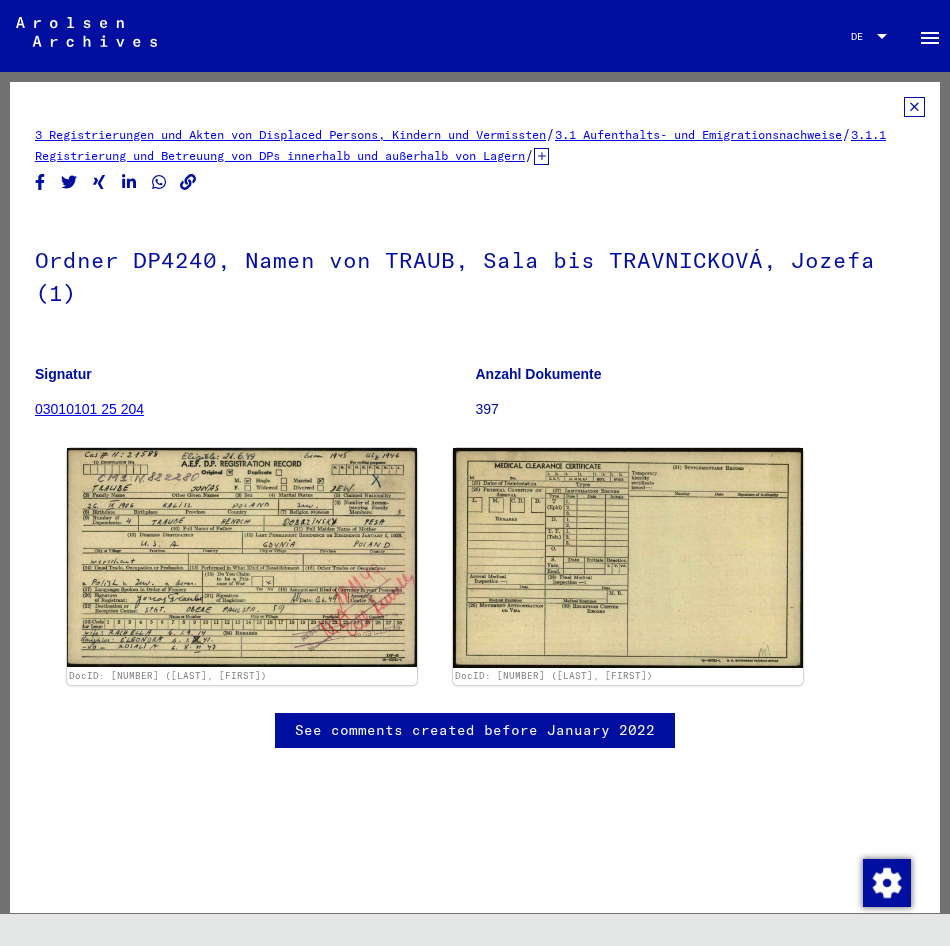 scroll, scrollTop: 0, scrollLeft: 0, axis: both 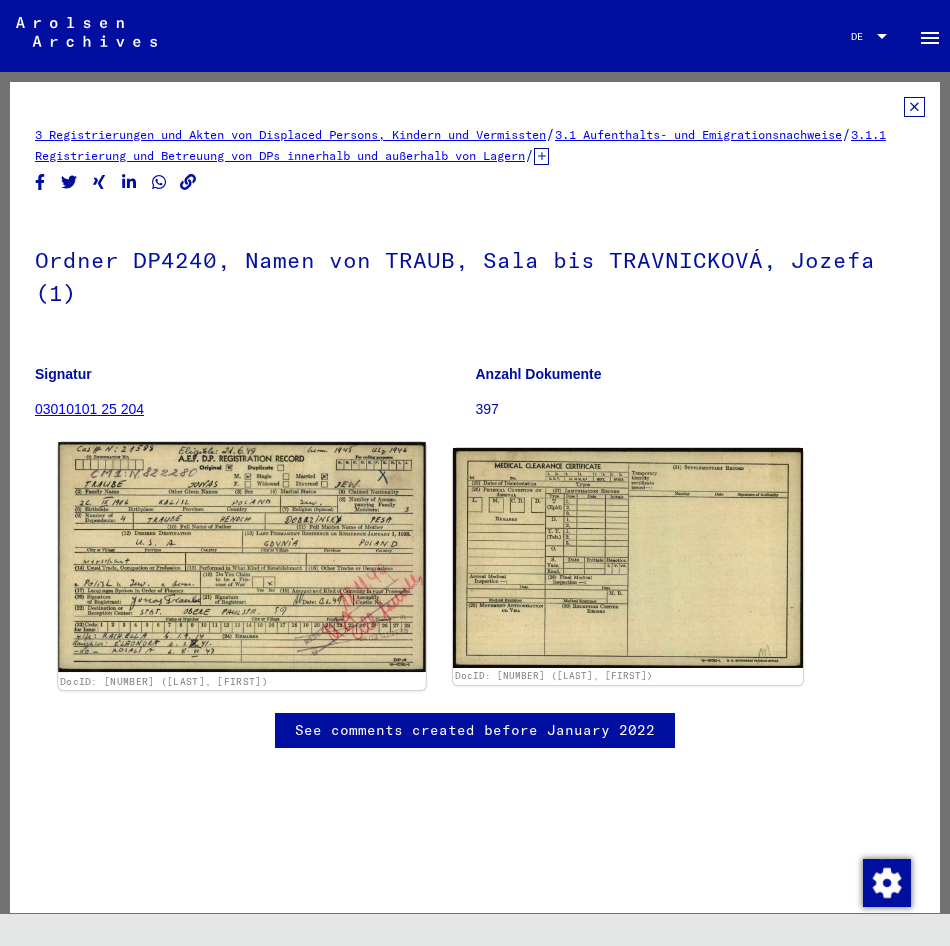 click 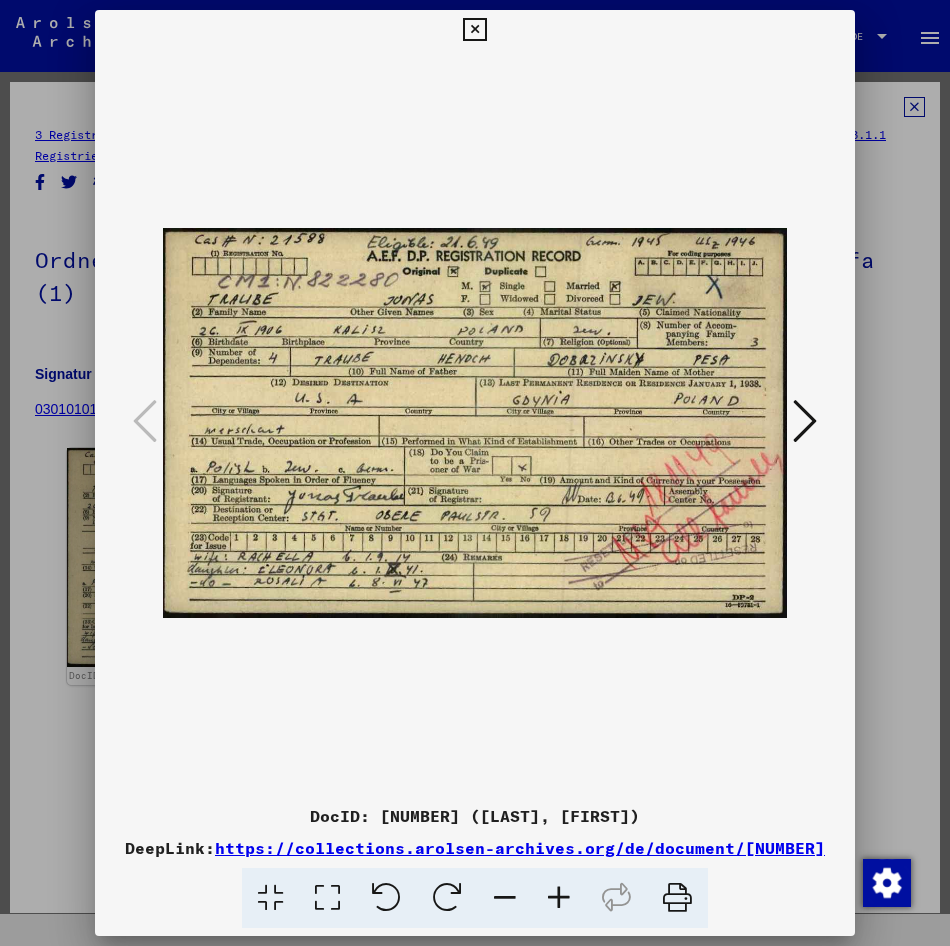 click at bounding box center (475, 473) 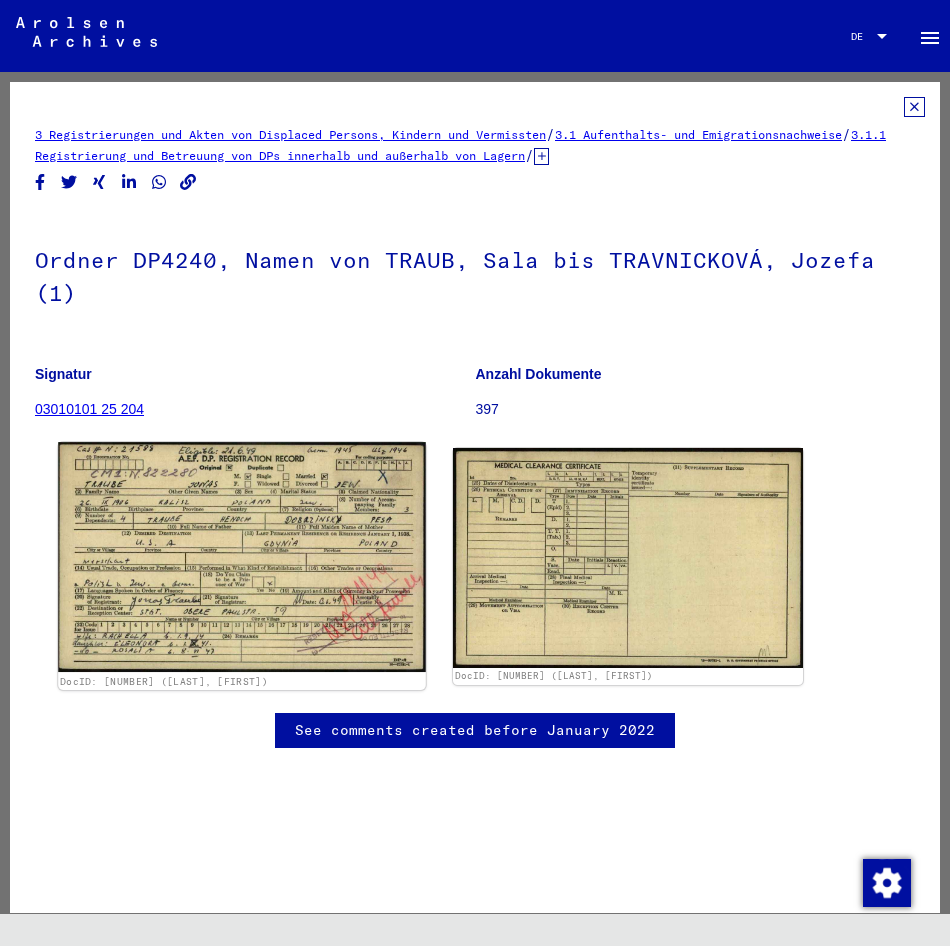 click 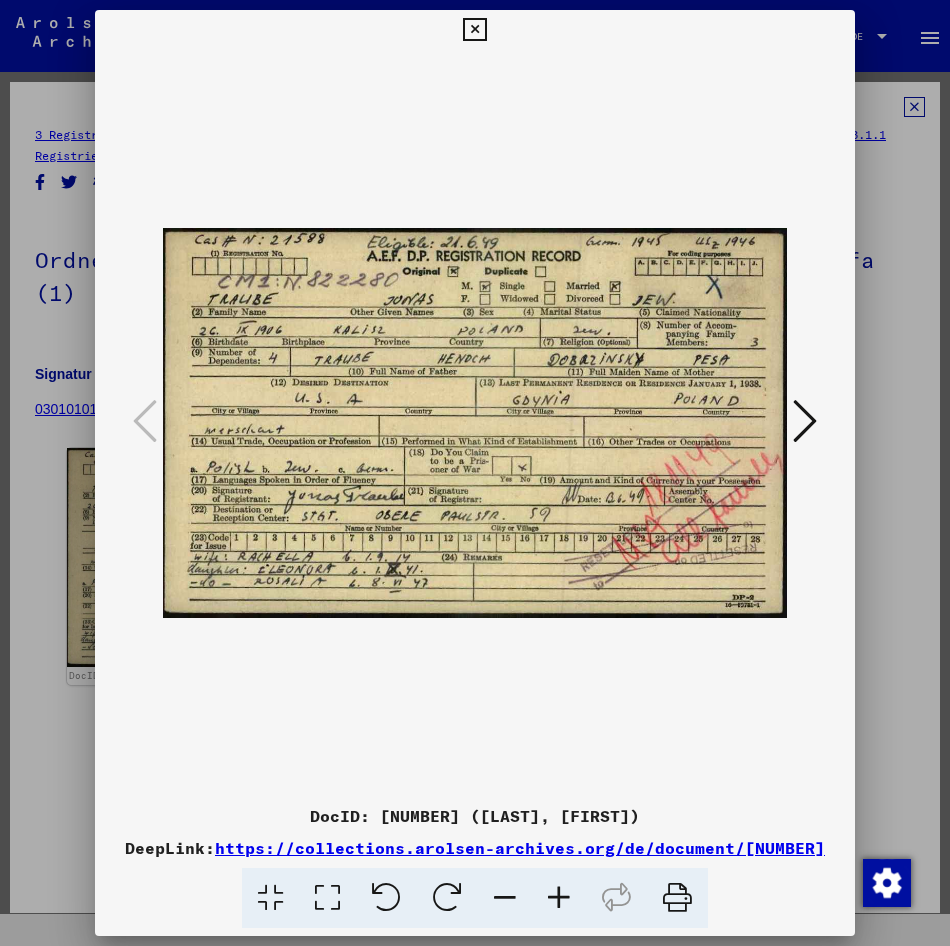 drag, startPoint x: 879, startPoint y: 528, endPoint x: 891, endPoint y: 530, distance: 12.165525 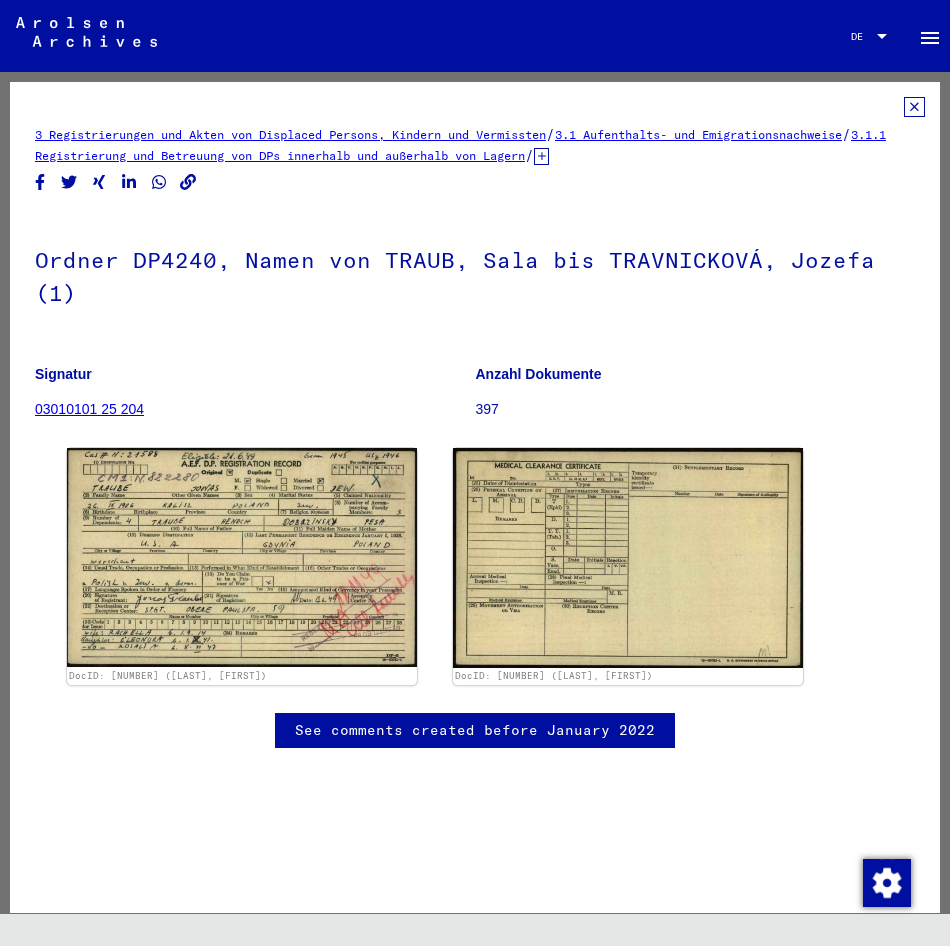 scroll, scrollTop: 0, scrollLeft: 0, axis: both 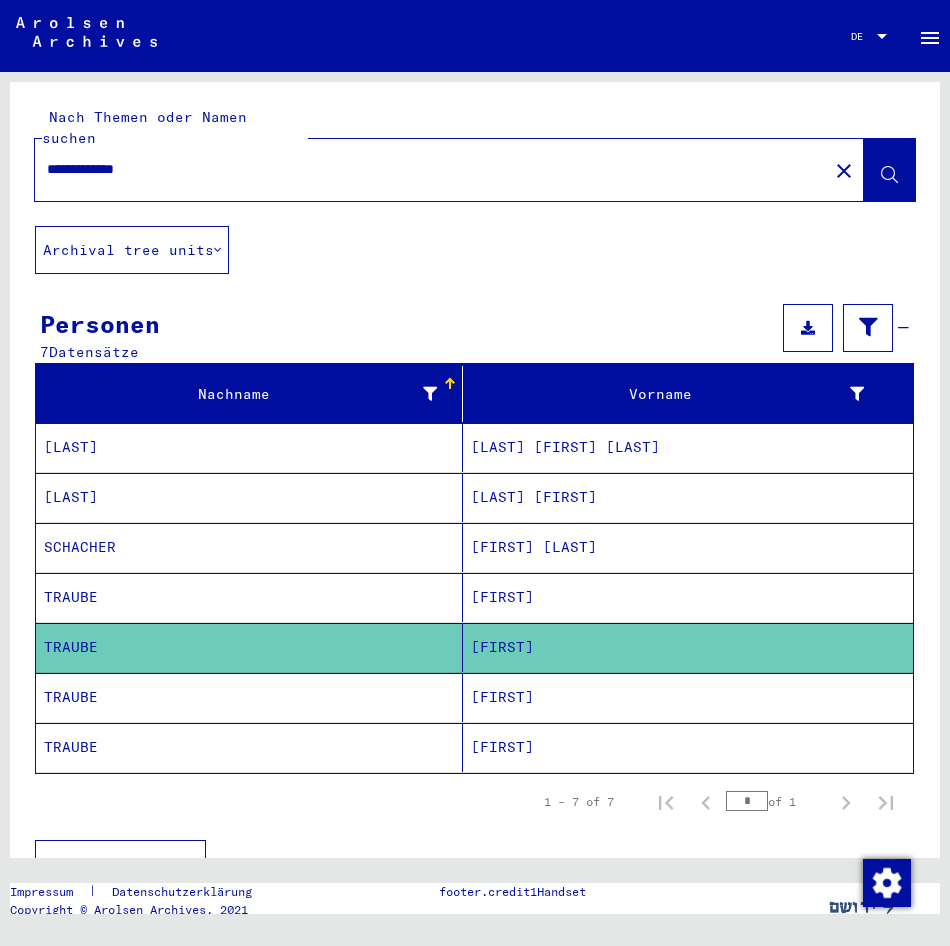 click on "TRAUBE" at bounding box center (249, 747) 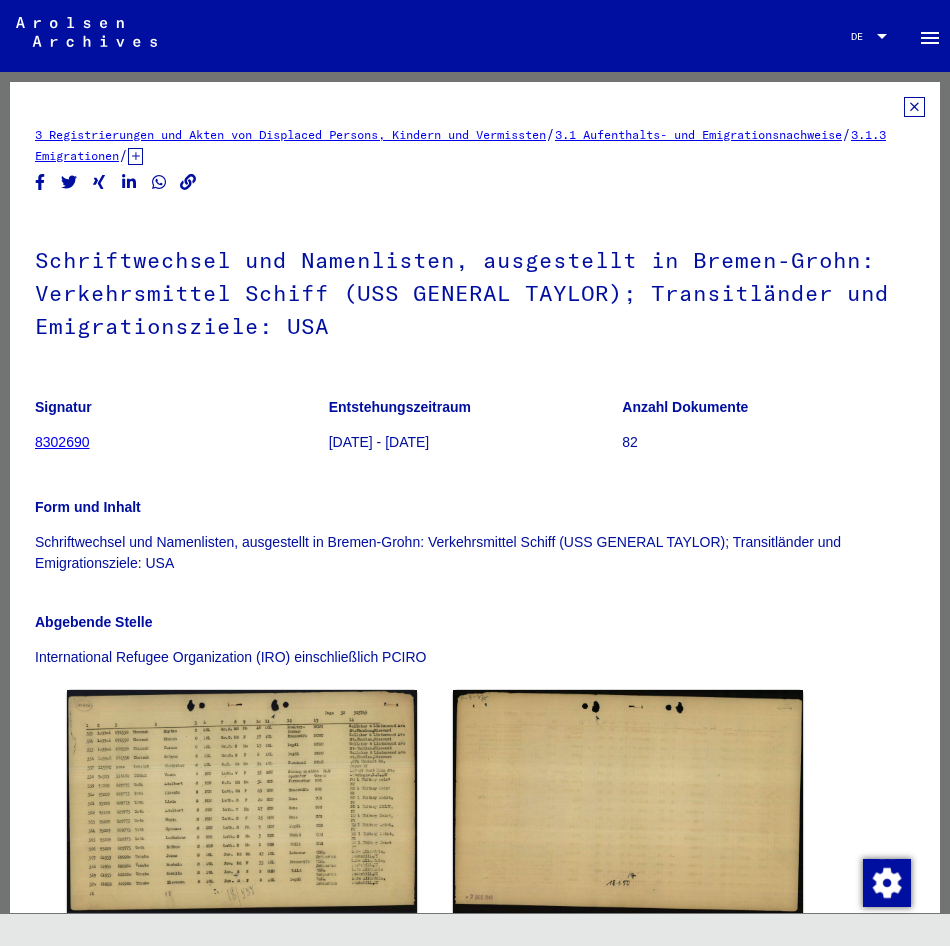 scroll, scrollTop: 200, scrollLeft: 0, axis: vertical 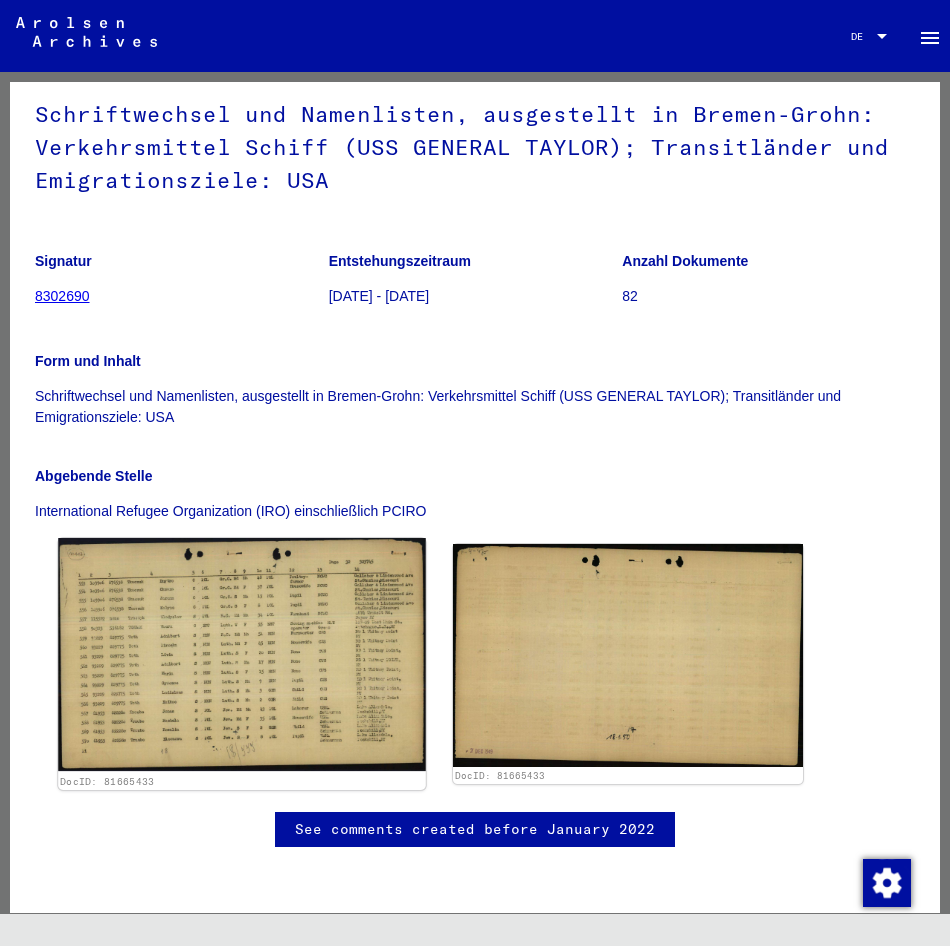 click 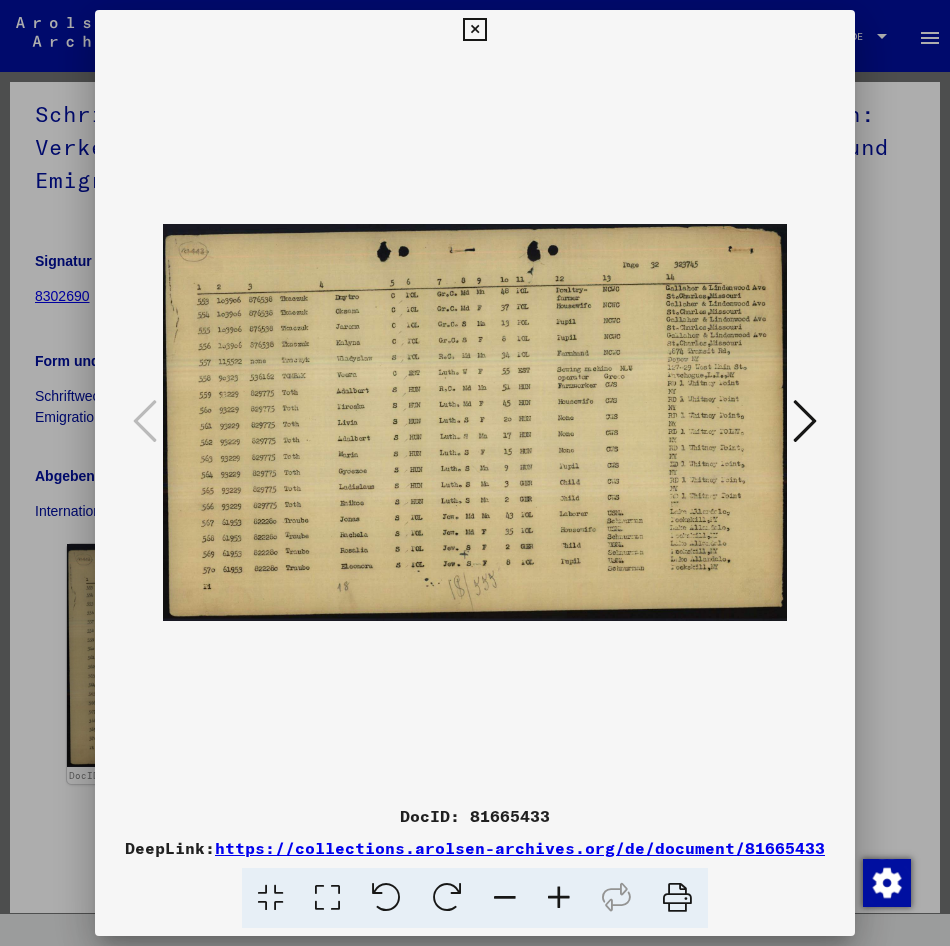click at bounding box center (475, 423) 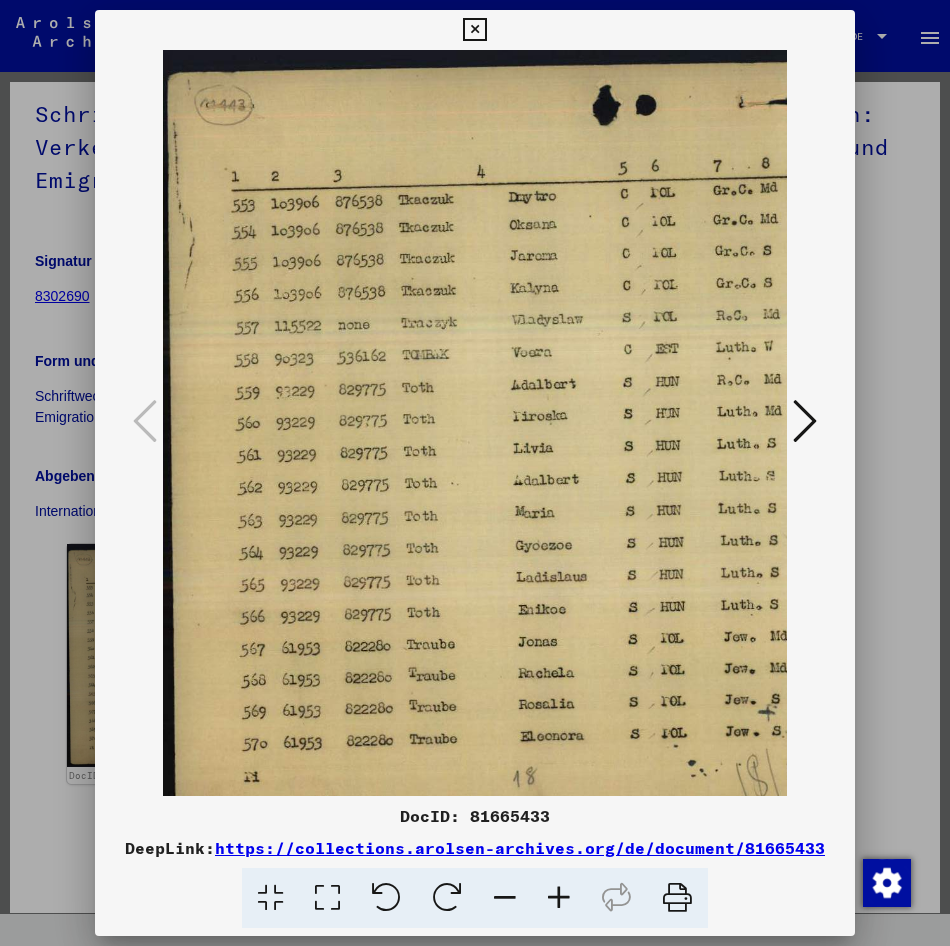 click at bounding box center (559, 898) 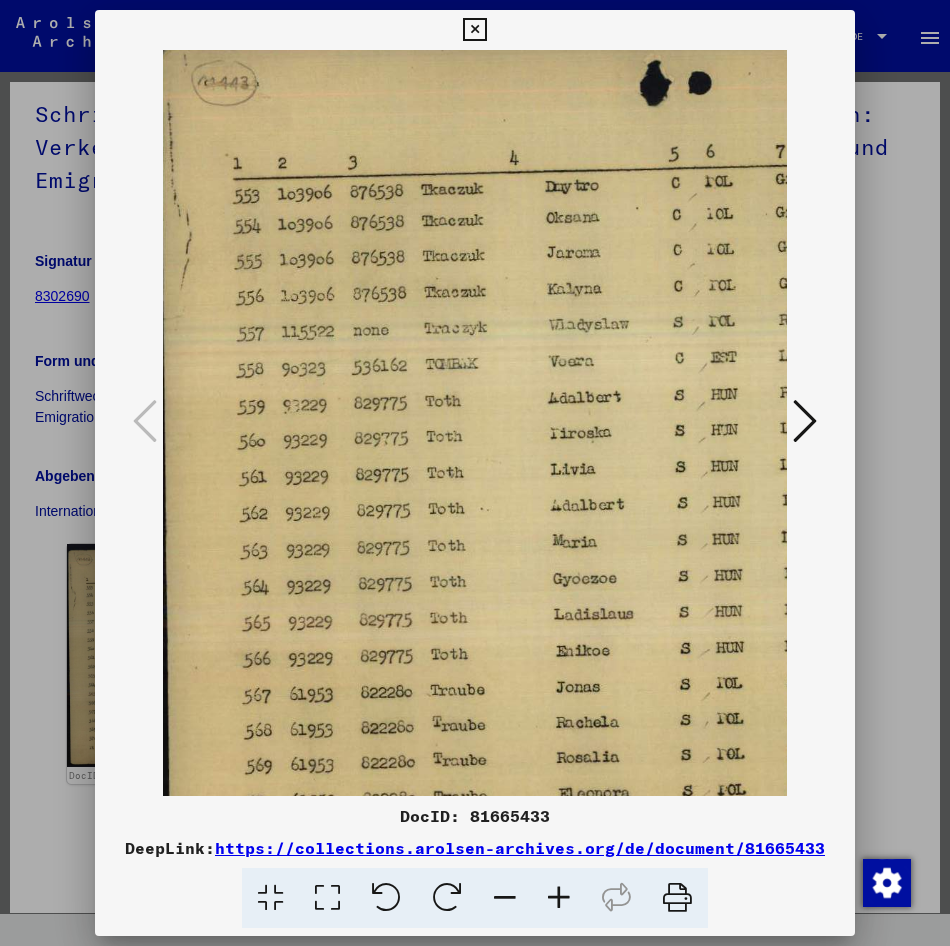 scroll, scrollTop: 150, scrollLeft: 44, axis: both 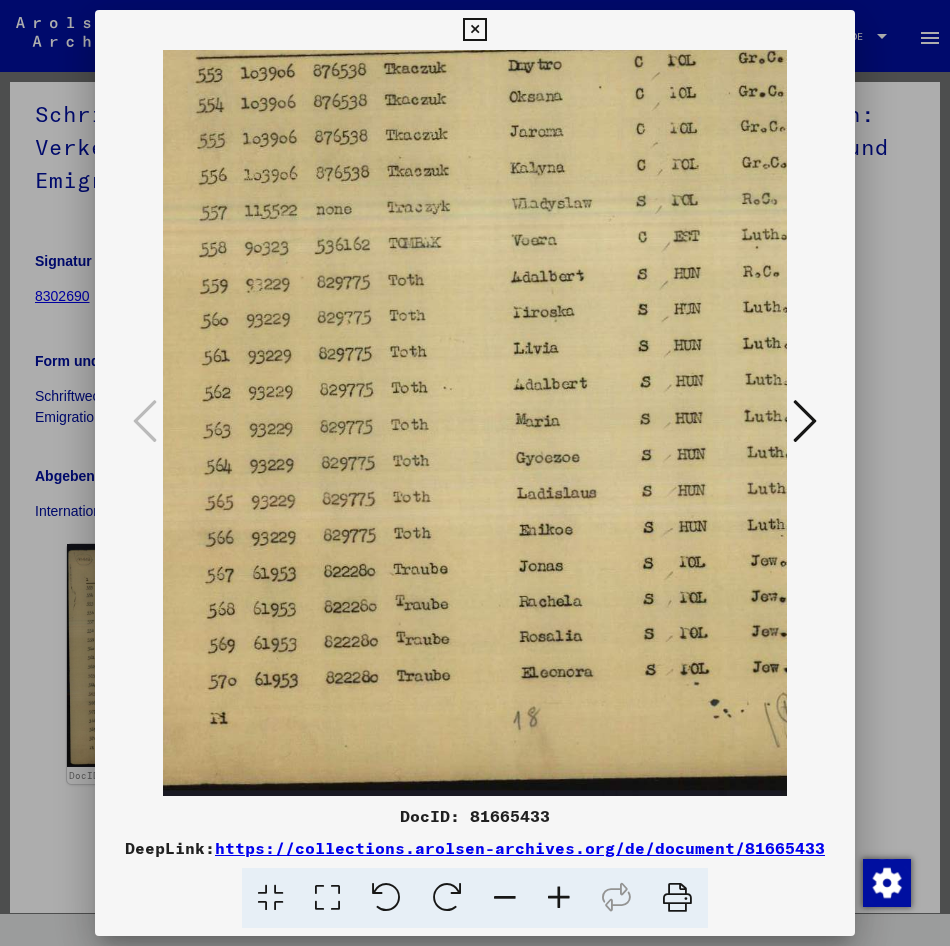 drag, startPoint x: 568, startPoint y: 509, endPoint x: 524, endPoint y: 347, distance: 167.869 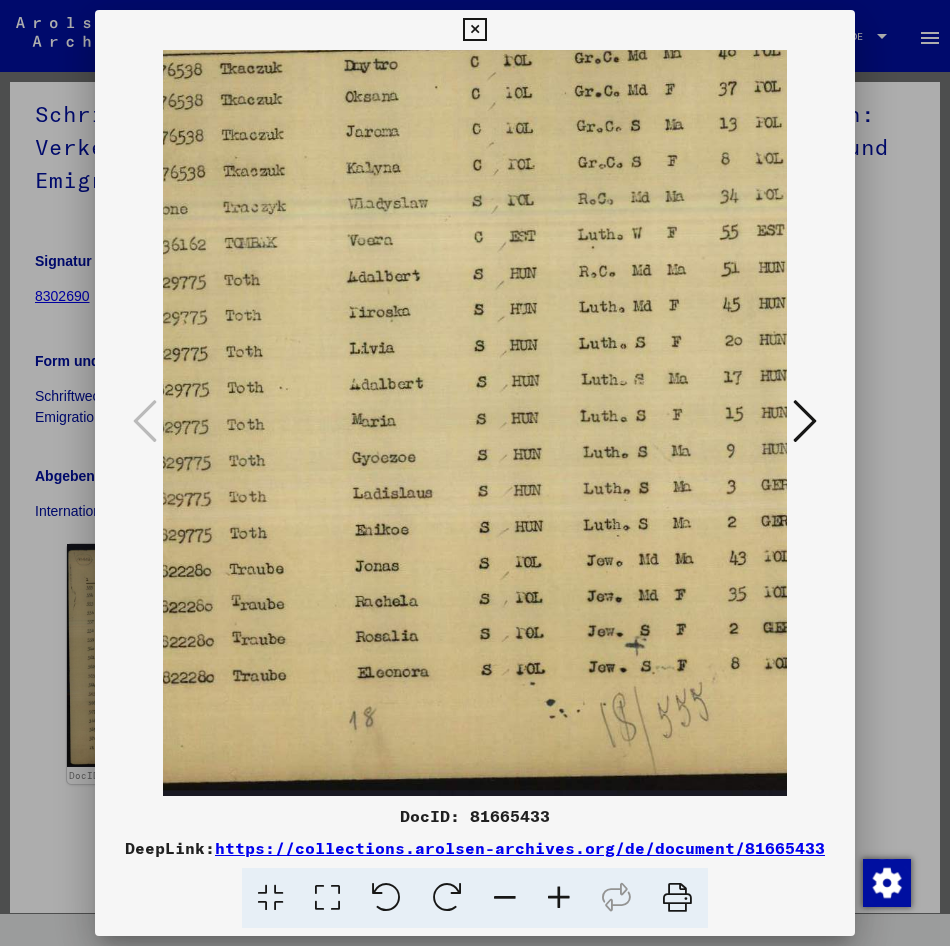 drag, startPoint x: 516, startPoint y: 593, endPoint x: 344, endPoint y: 530, distance: 183.17477 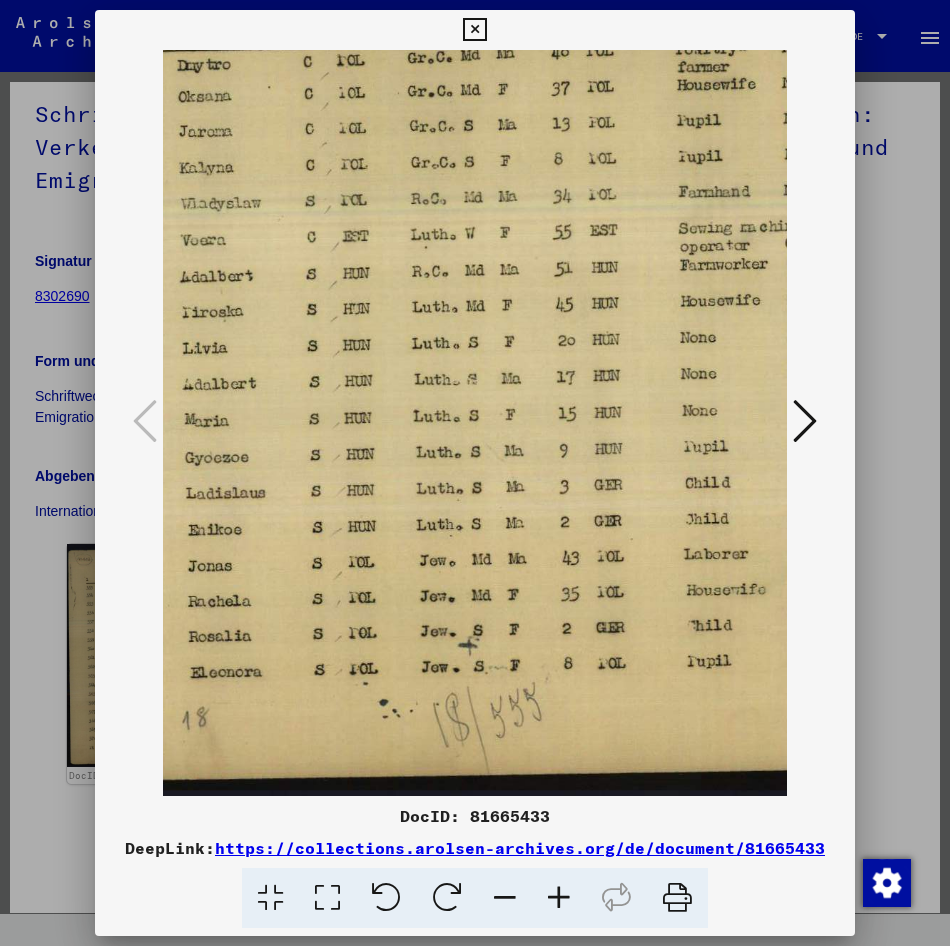 drag, startPoint x: 491, startPoint y: 539, endPoint x: 331, endPoint y: 539, distance: 160 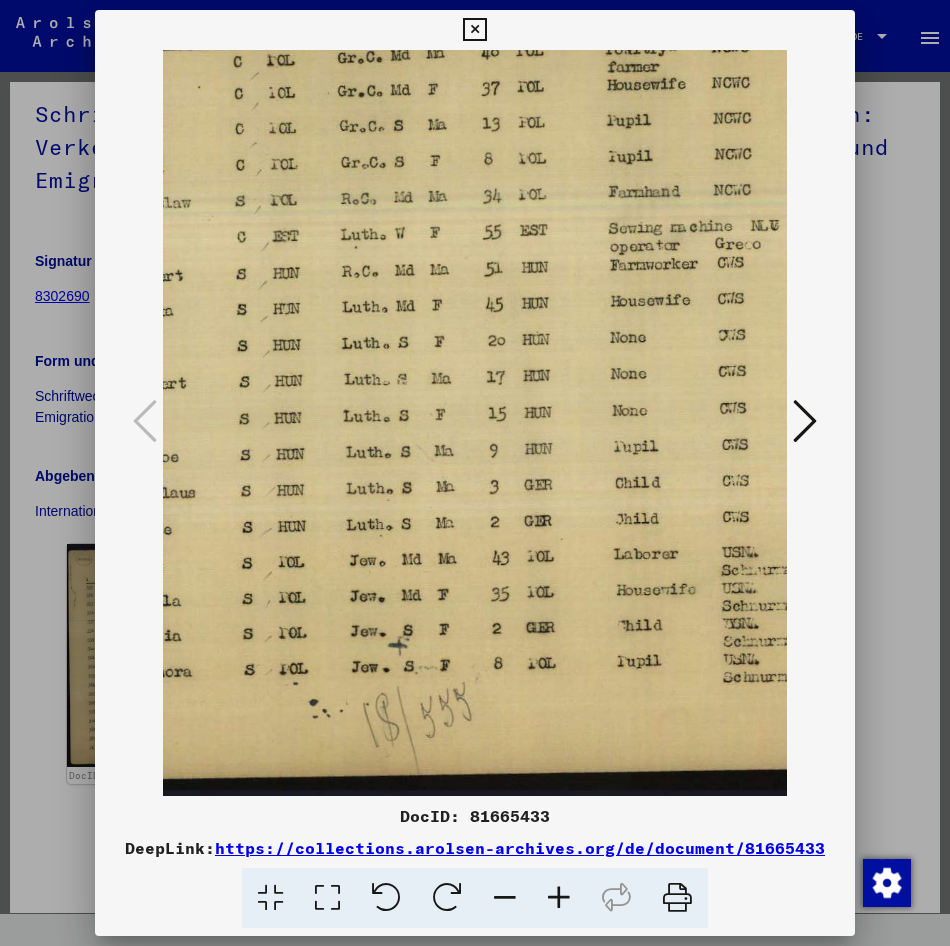 click at bounding box center [475, 473] 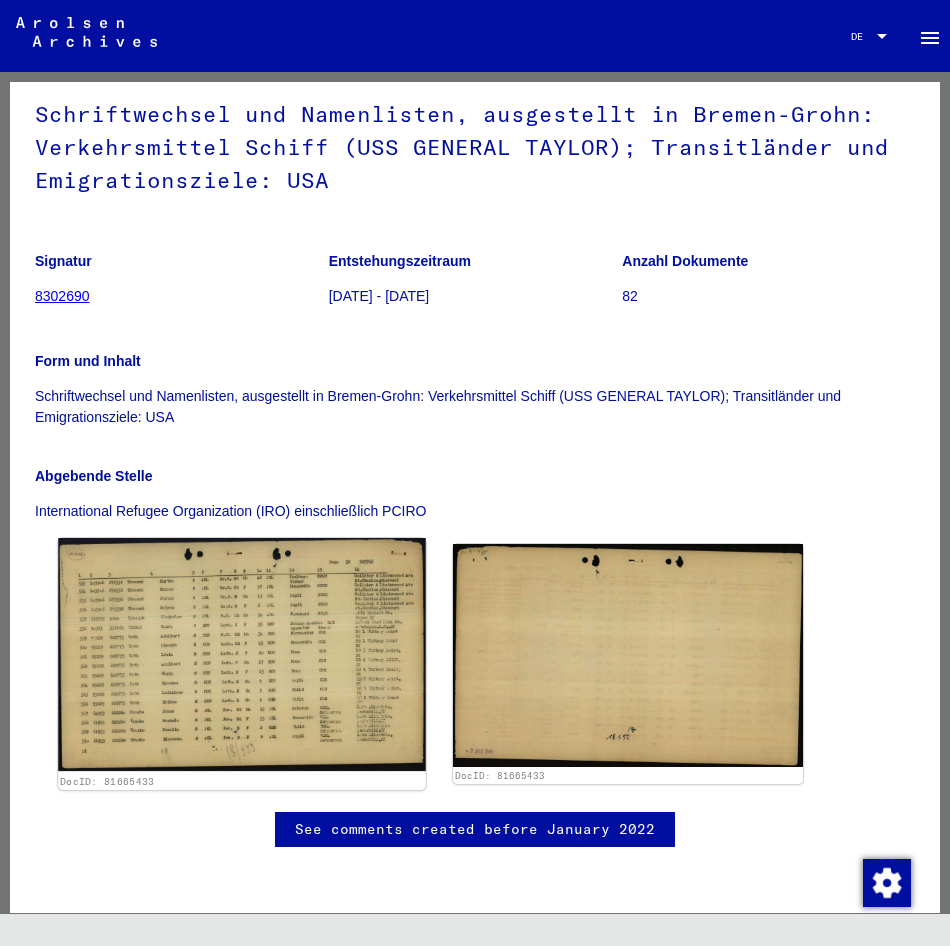 click 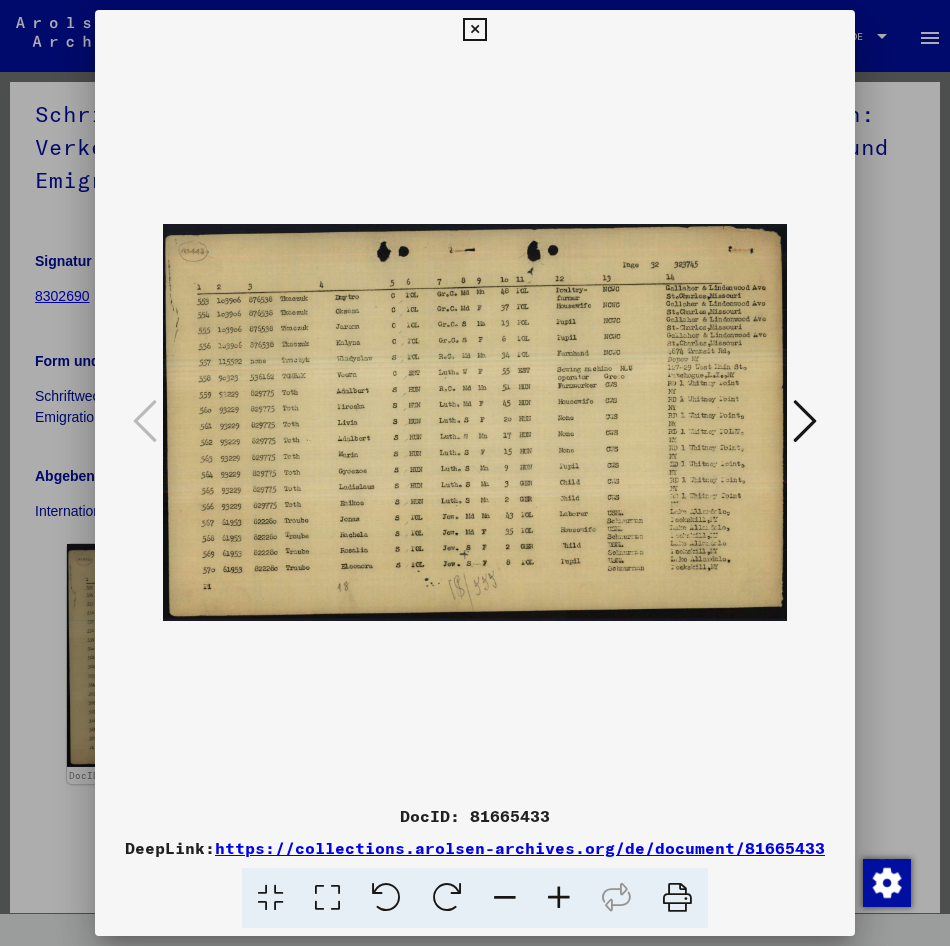 click at bounding box center (475, 473) 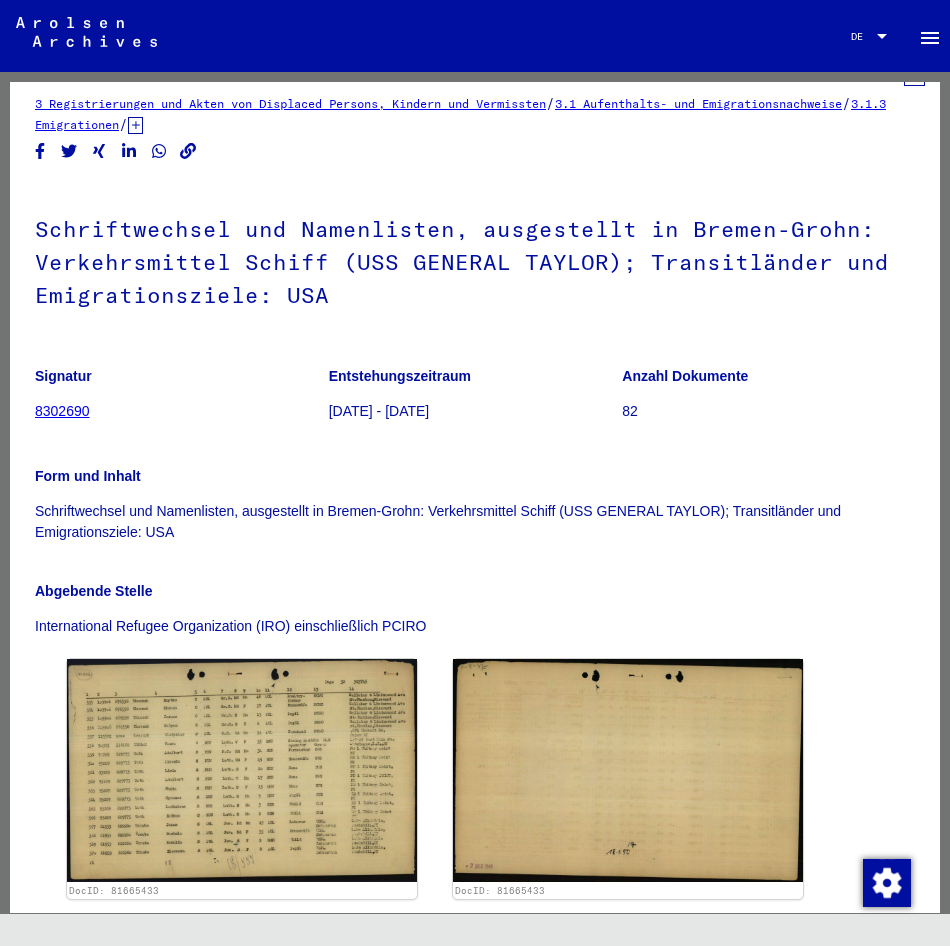 scroll, scrollTop: 0, scrollLeft: 0, axis: both 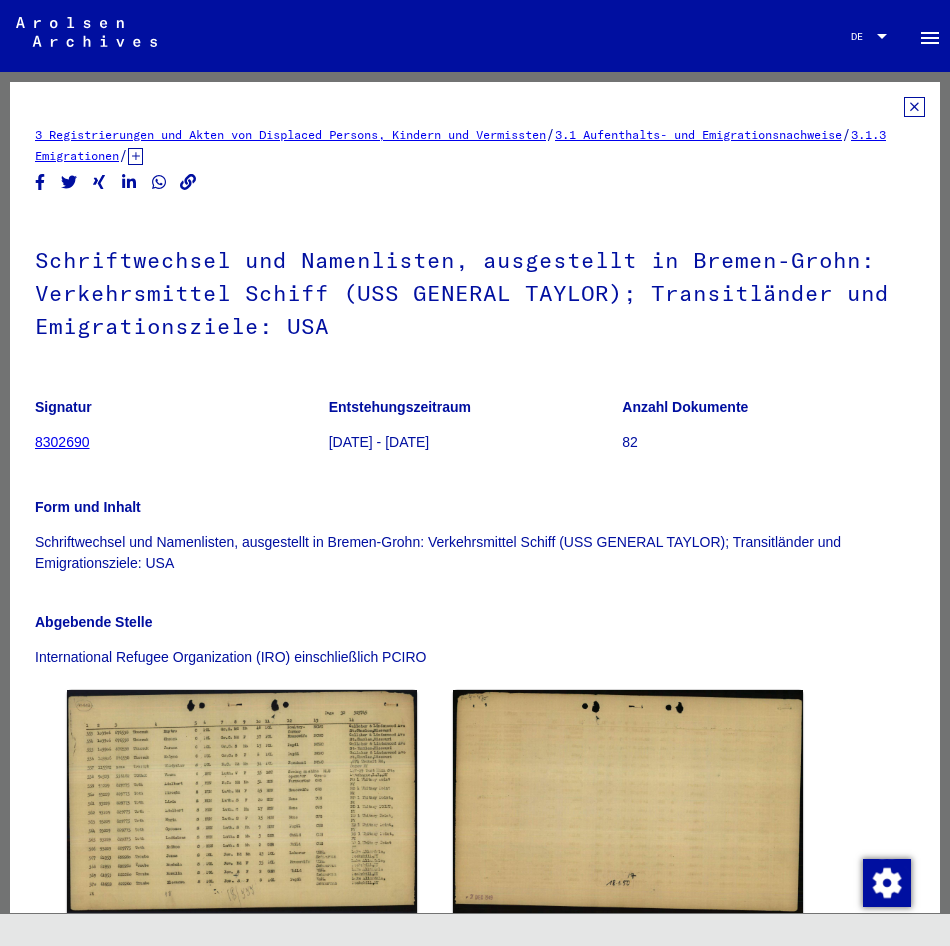 click 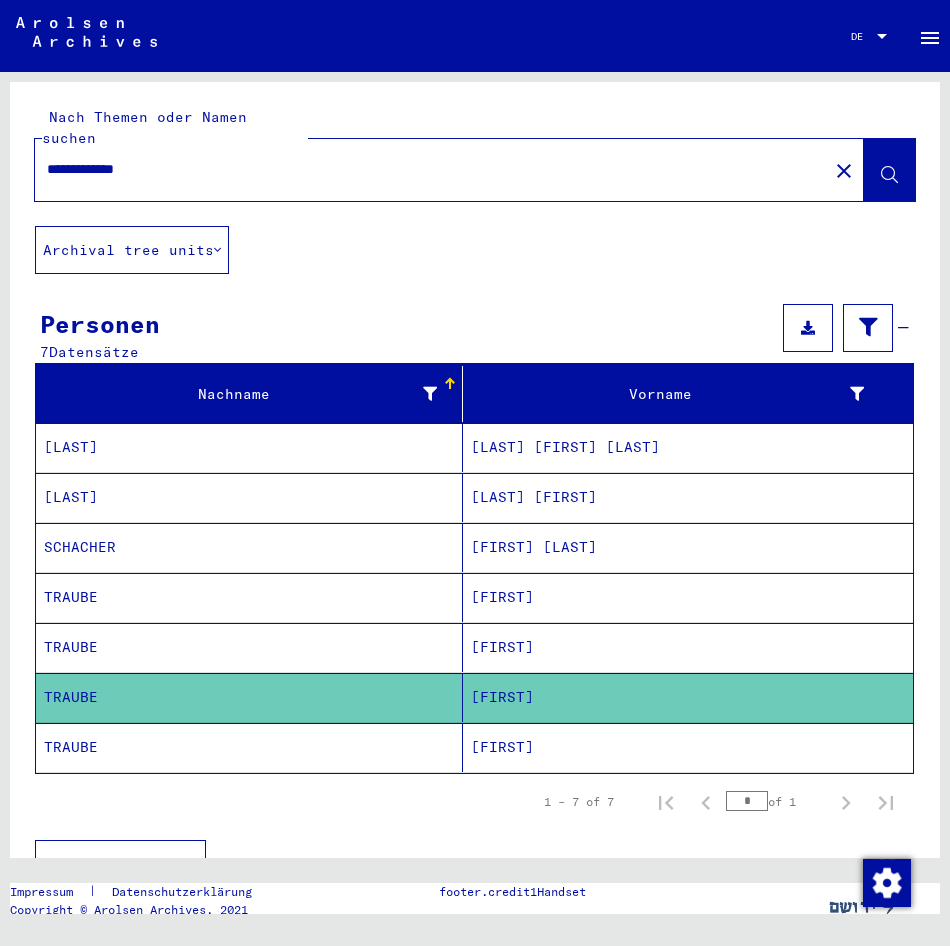click on "TRAUBE" at bounding box center [249, 697] 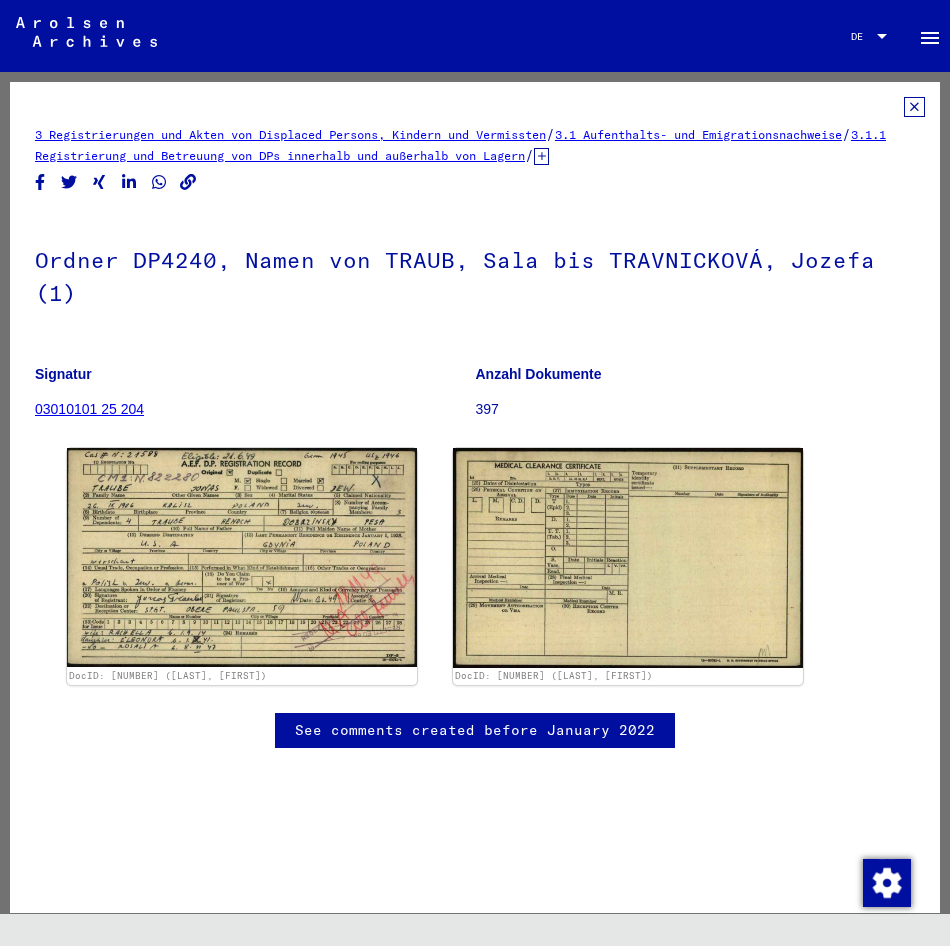 scroll, scrollTop: 0, scrollLeft: 0, axis: both 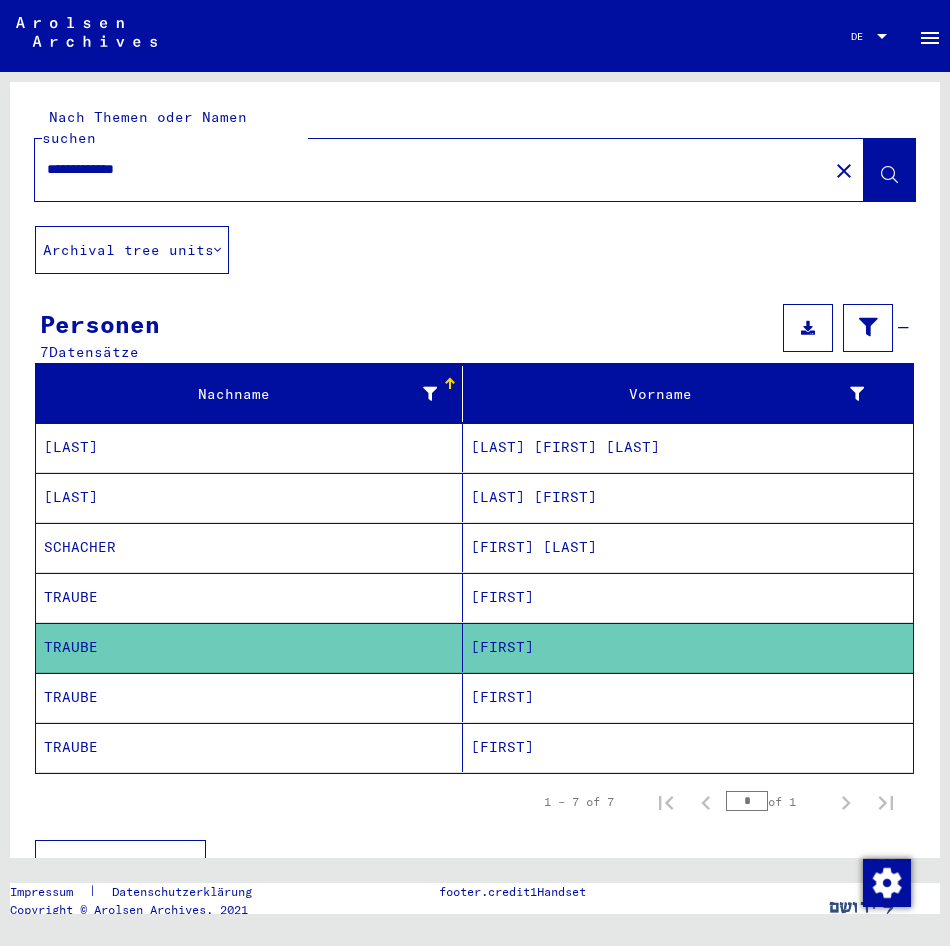 click on "[FIRST]" 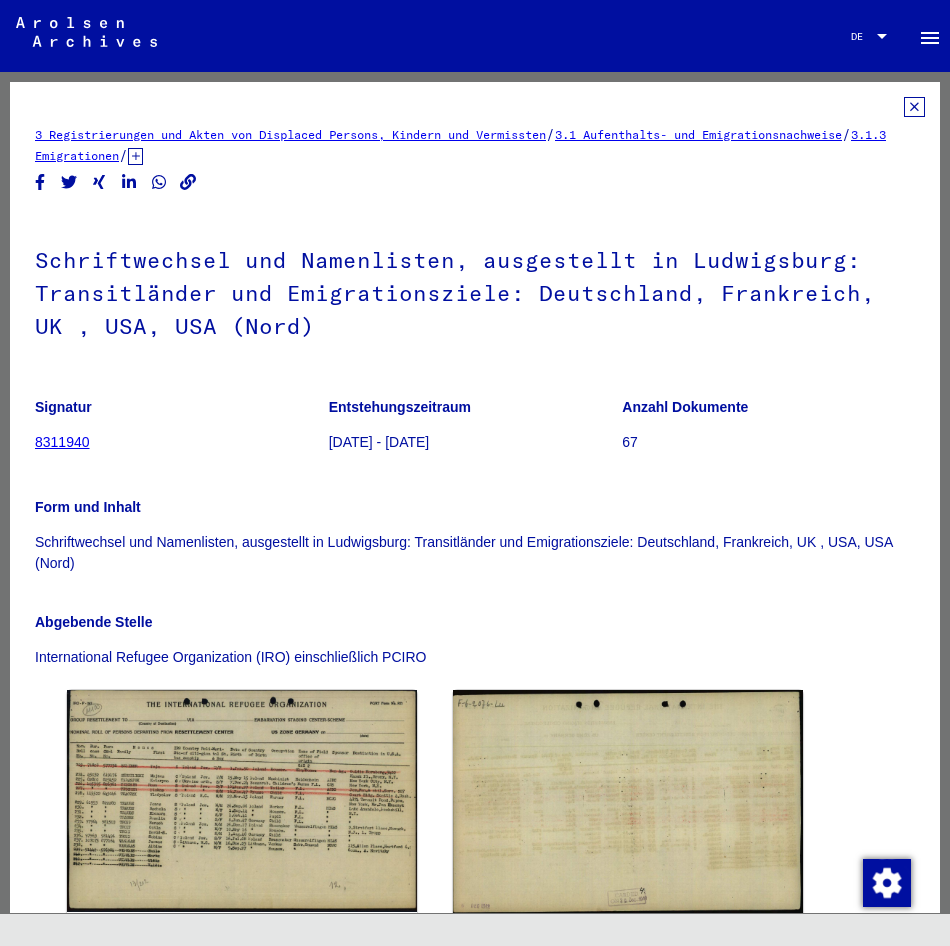 scroll, scrollTop: 0, scrollLeft: 0, axis: both 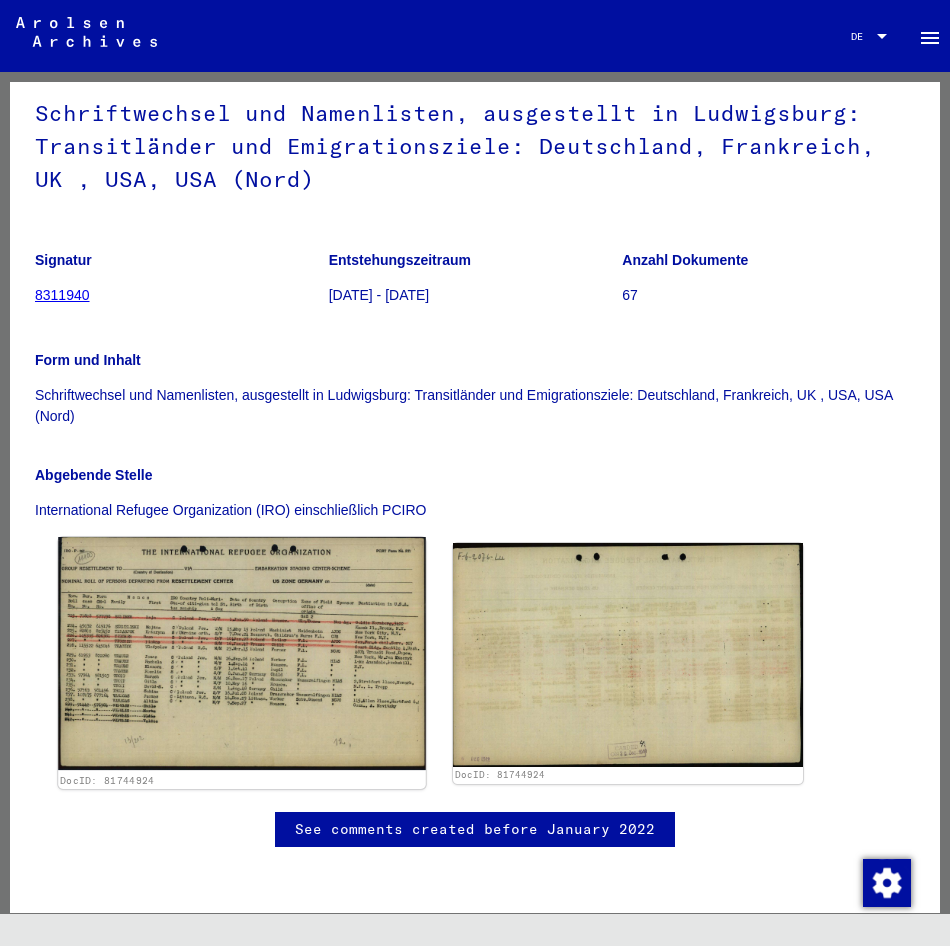 click 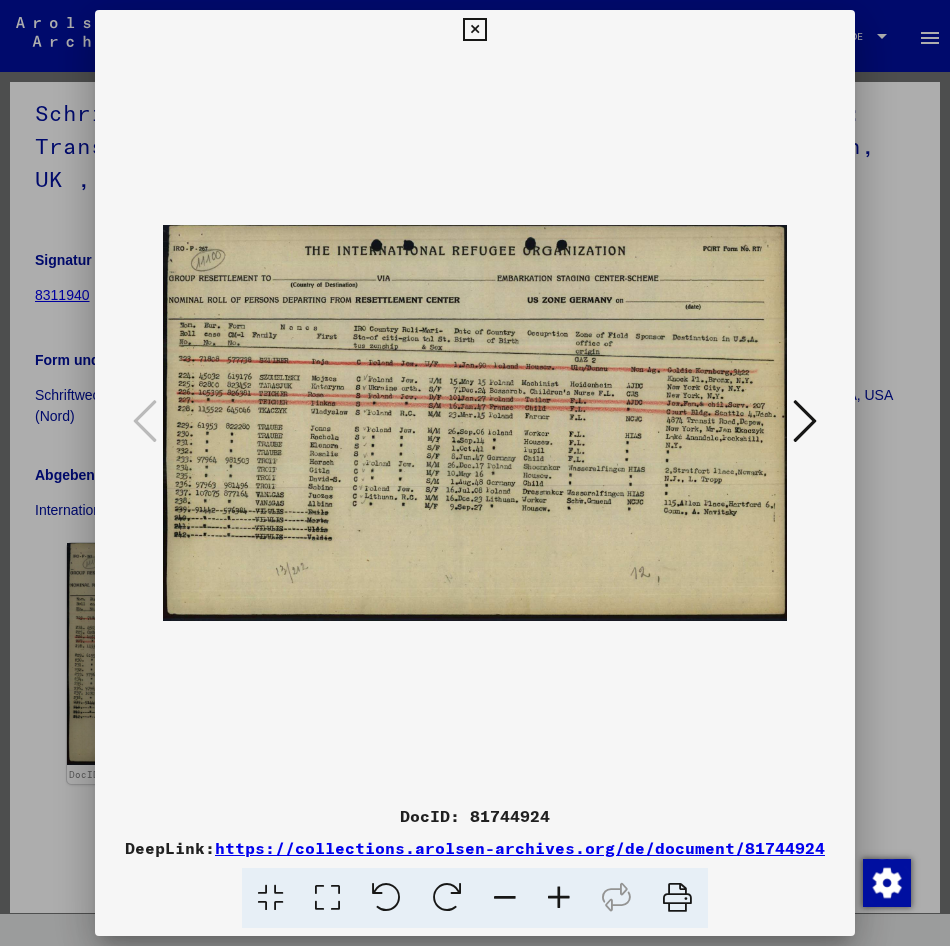 click at bounding box center [475, 423] 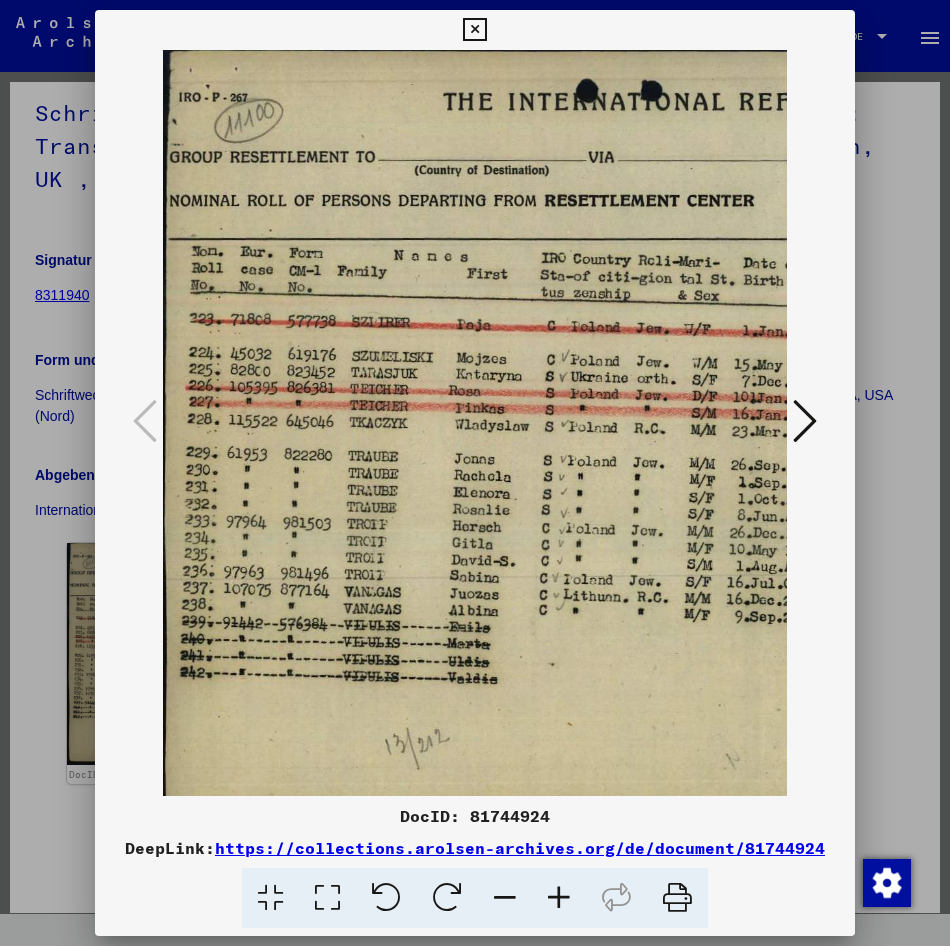 drag, startPoint x: 496, startPoint y: 617, endPoint x: 491, endPoint y: 681, distance: 64.195015 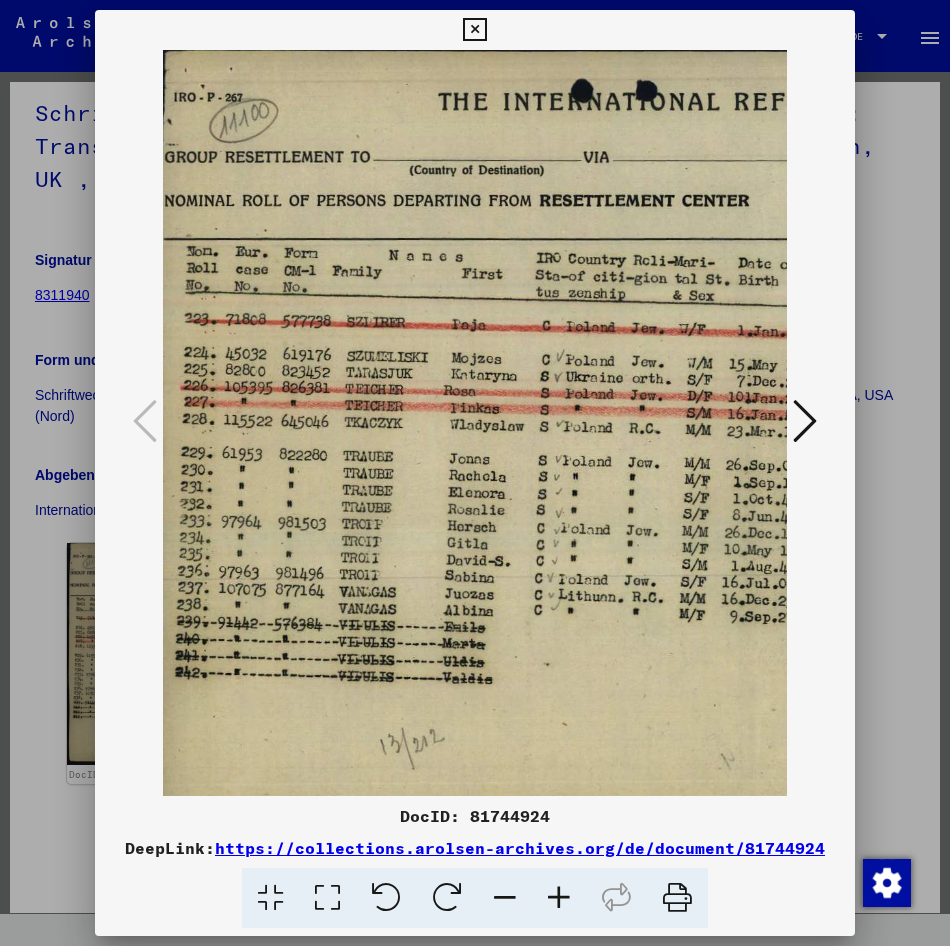 drag, startPoint x: 491, startPoint y: 518, endPoint x: 486, endPoint y: 569, distance: 51.24451 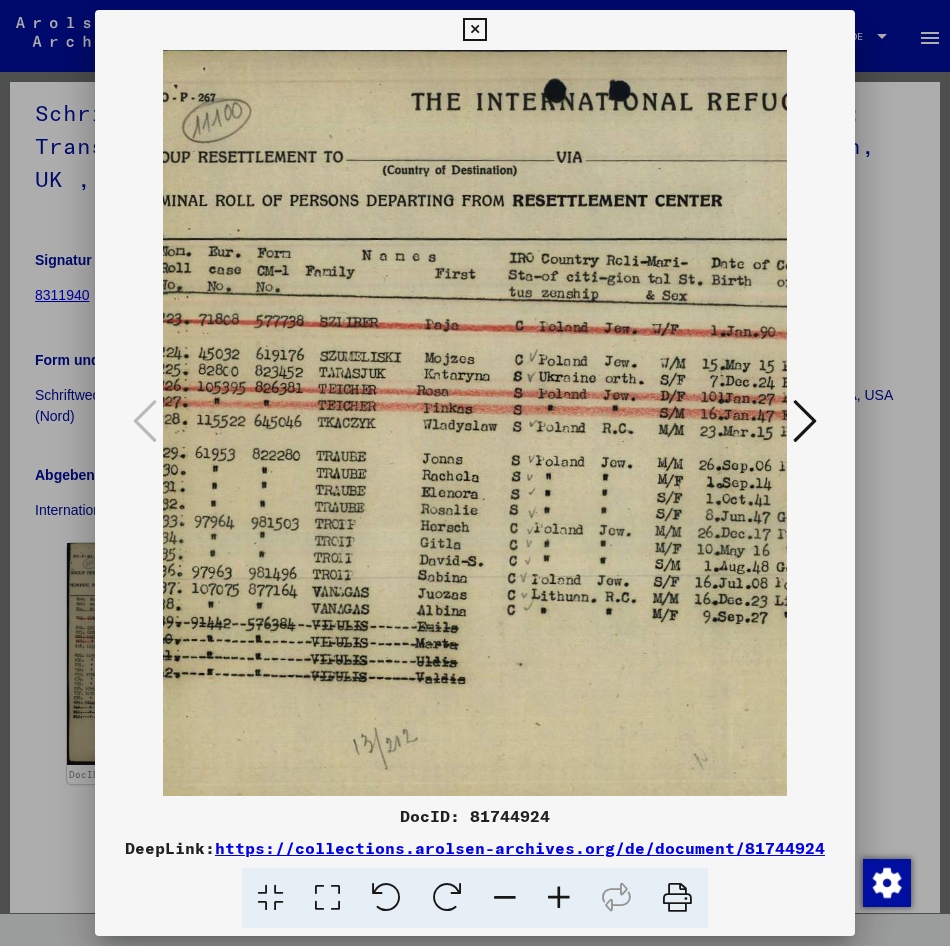 scroll, scrollTop: 0, scrollLeft: 0, axis: both 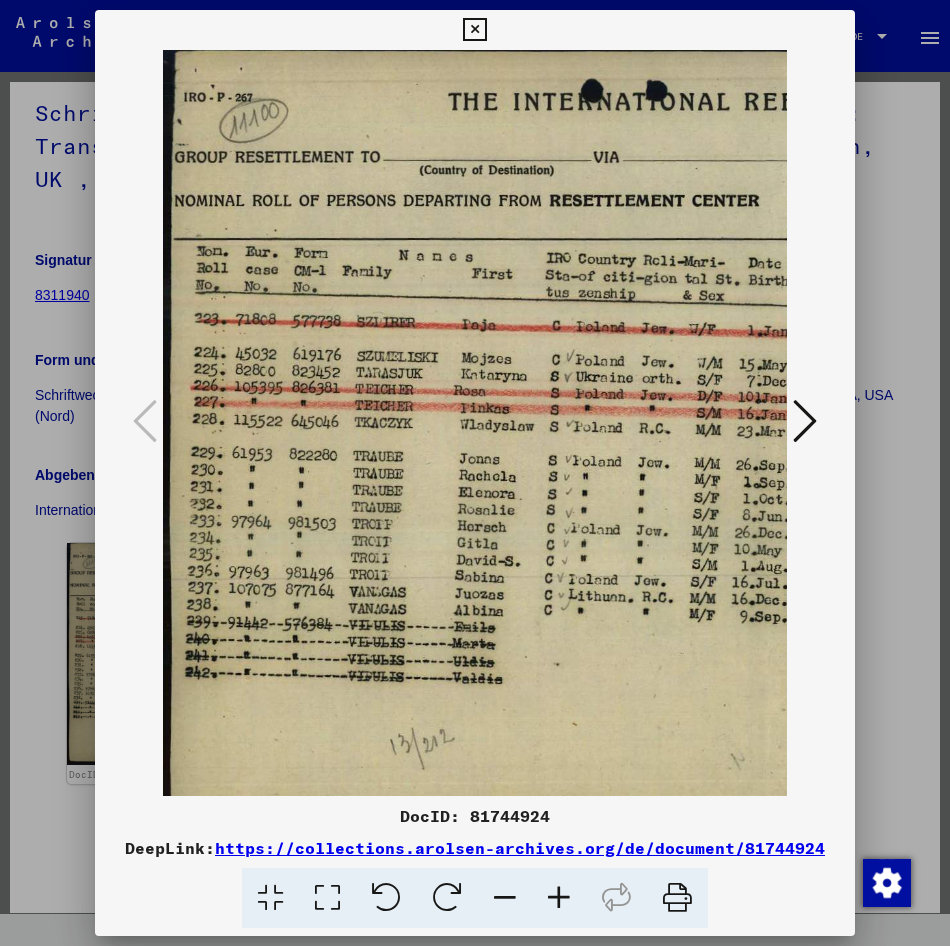 drag, startPoint x: 473, startPoint y: 490, endPoint x: 658, endPoint y: 691, distance: 273.1776 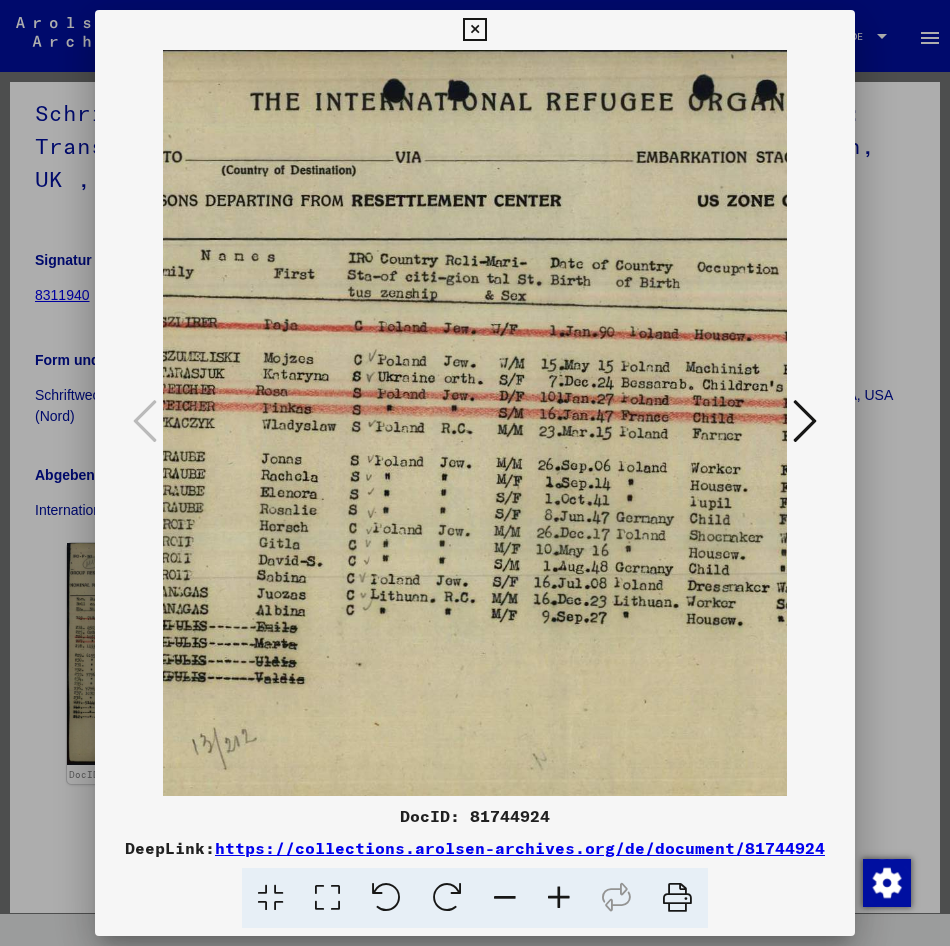 scroll, scrollTop: 0, scrollLeft: 197, axis: horizontal 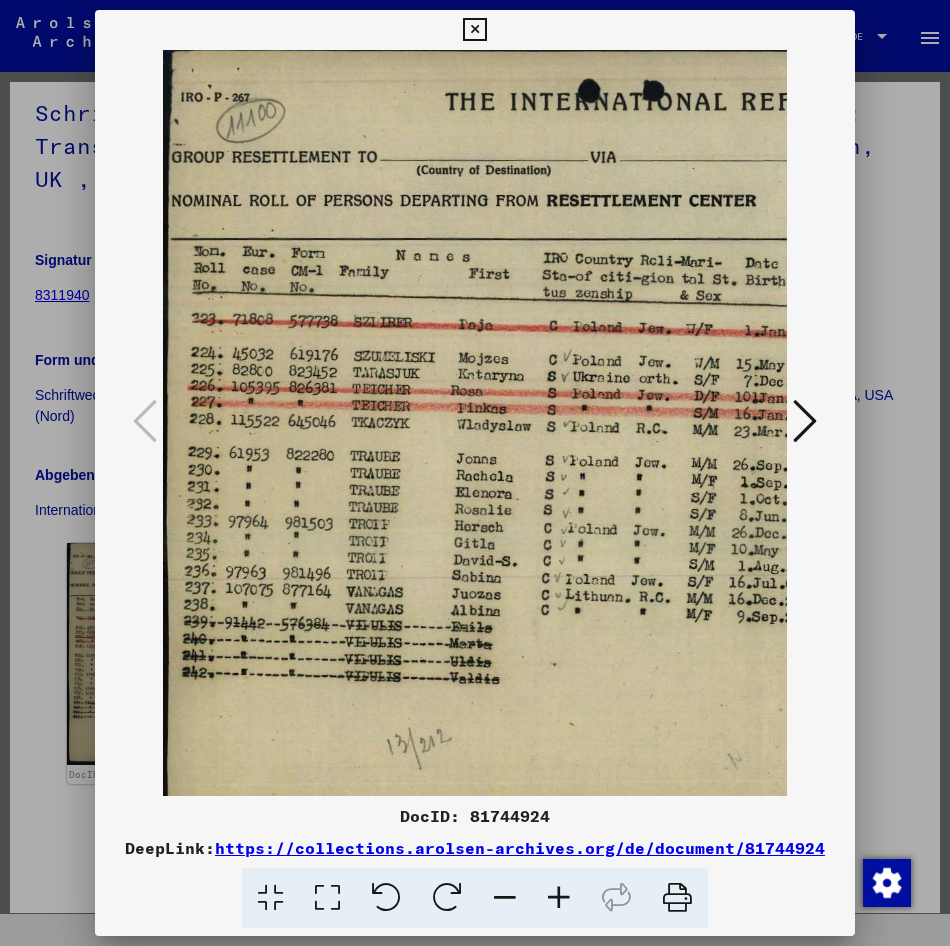 drag, startPoint x: 658, startPoint y: 691, endPoint x: 657, endPoint y: 763, distance: 72.00694 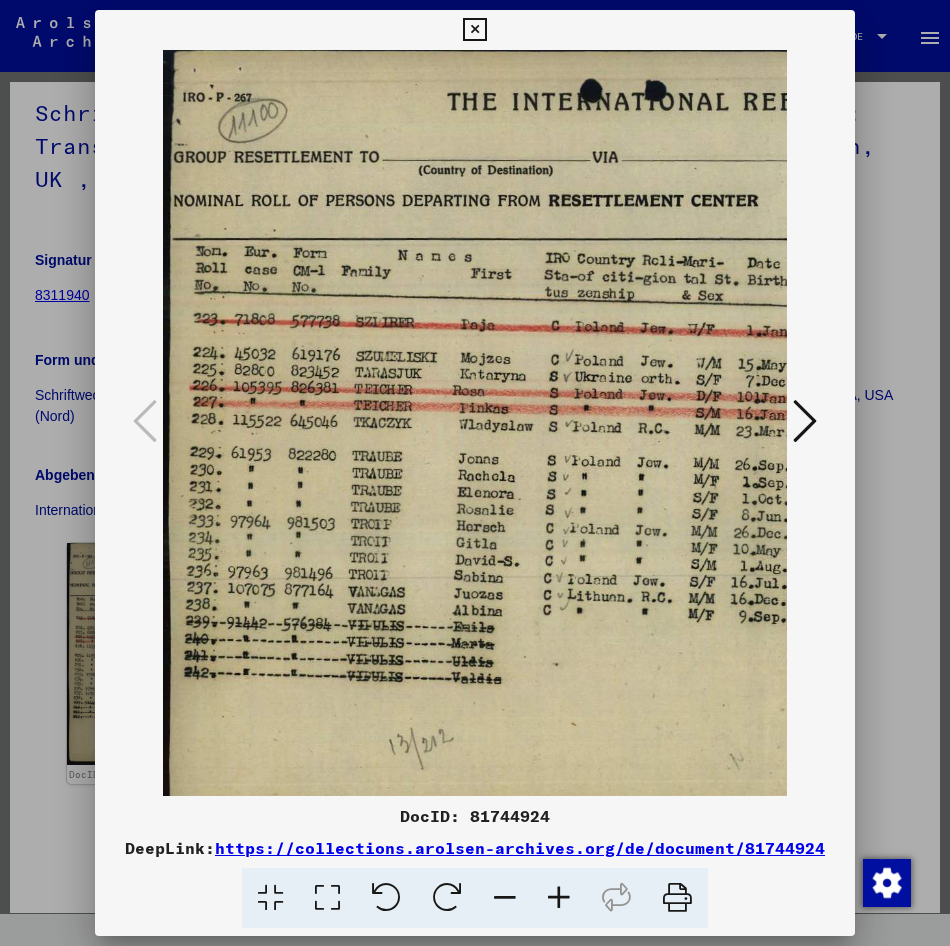 scroll, scrollTop: 0, scrollLeft: 0, axis: both 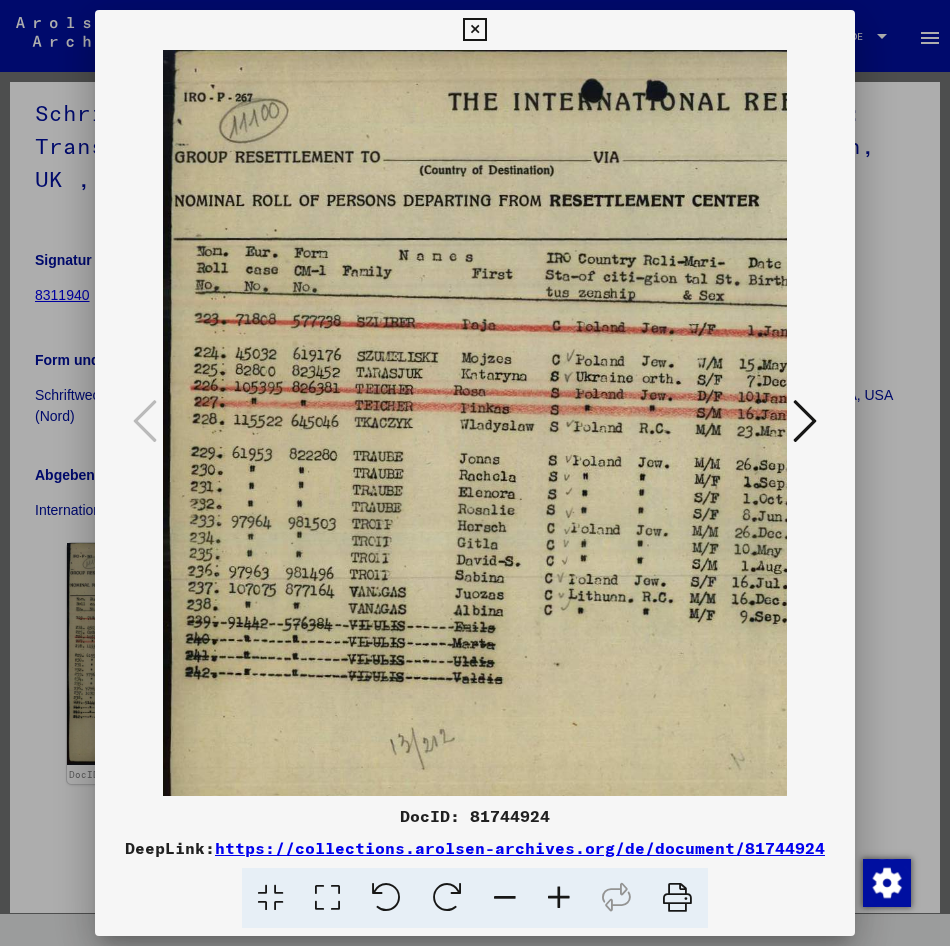 drag, startPoint x: 454, startPoint y: 608, endPoint x: 584, endPoint y: 670, distance: 144.02777 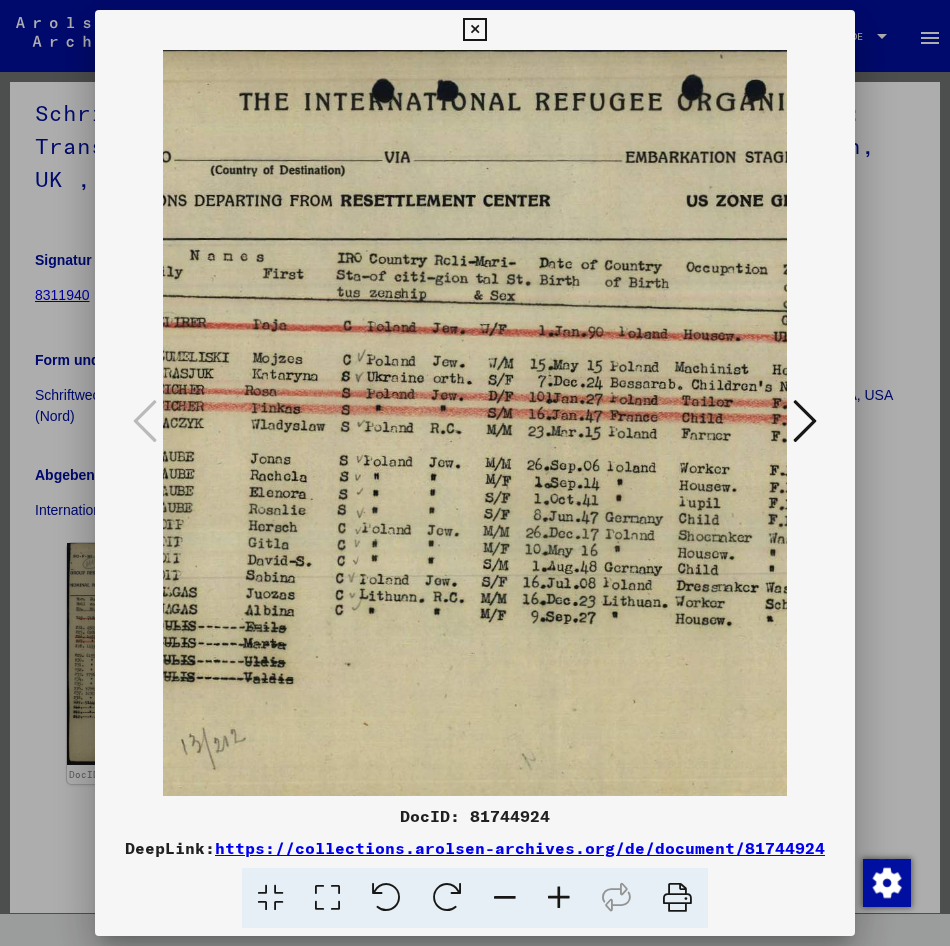 scroll, scrollTop: 0, scrollLeft: 199, axis: horizontal 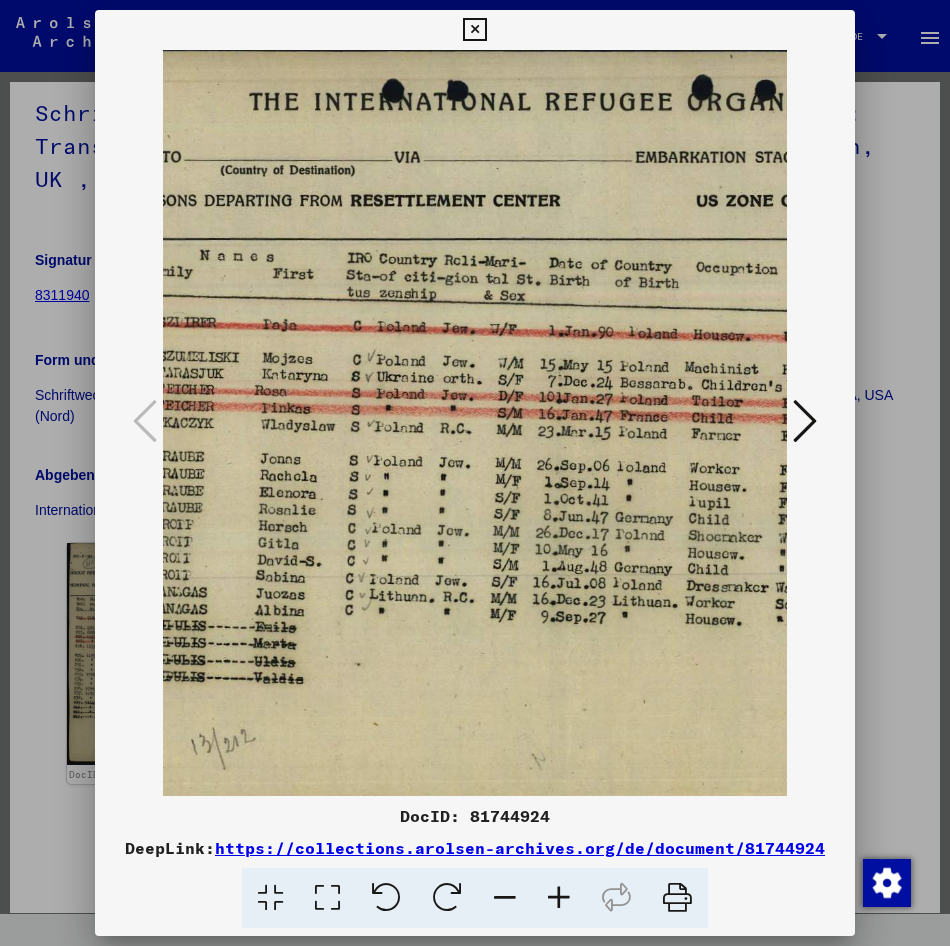 drag, startPoint x: 547, startPoint y: 543, endPoint x: 348, endPoint y: 692, distance: 248.60008 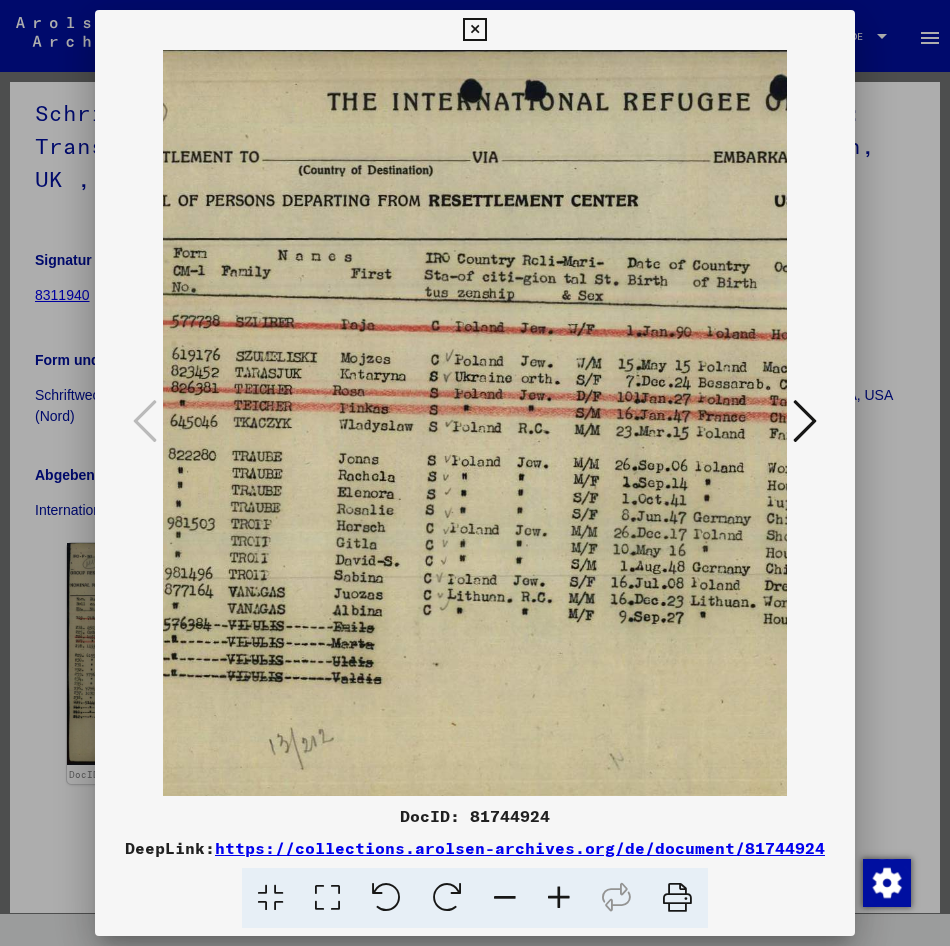 scroll, scrollTop: 0, scrollLeft: 141, axis: horizontal 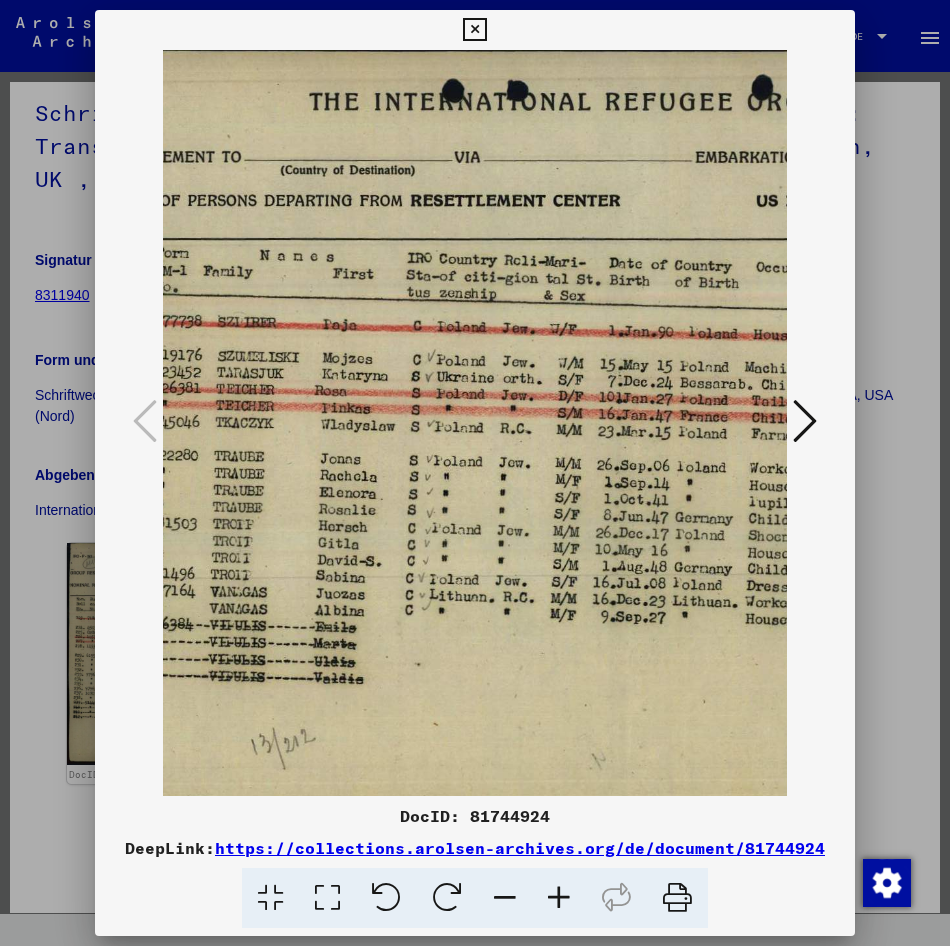drag, startPoint x: 414, startPoint y: 520, endPoint x: 482, endPoint y: 591, distance: 98.31073 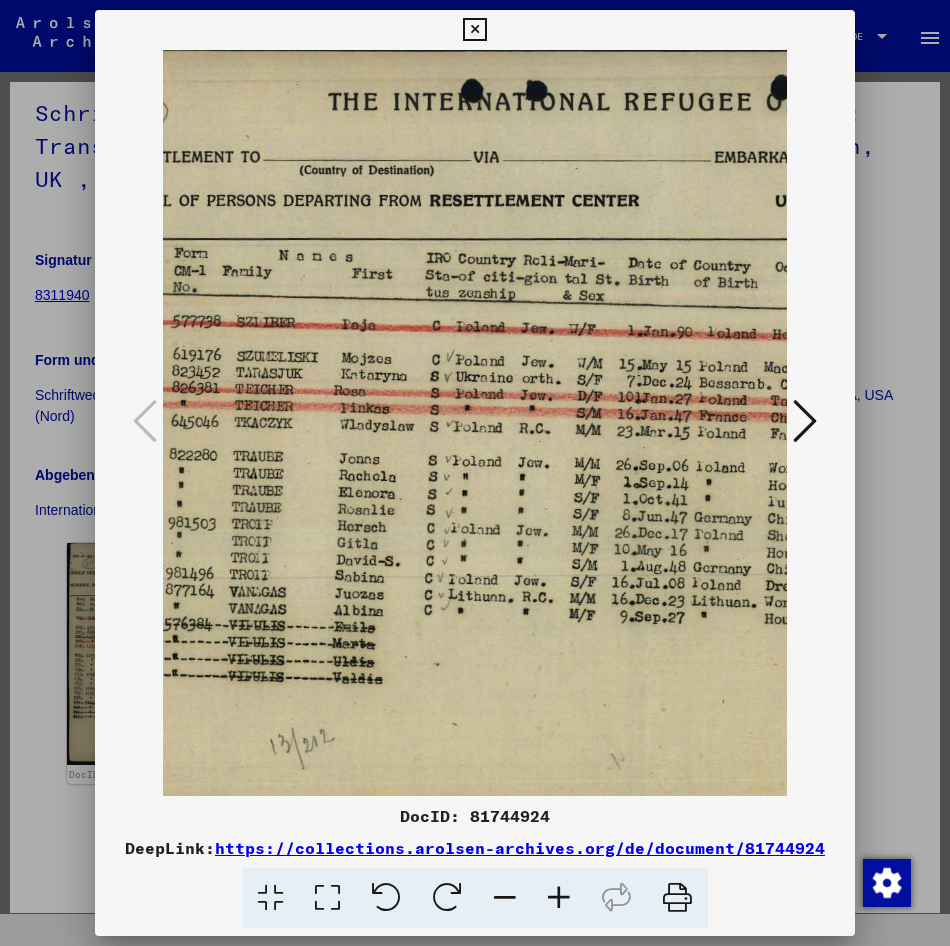 scroll, scrollTop: 0, scrollLeft: 124, axis: horizontal 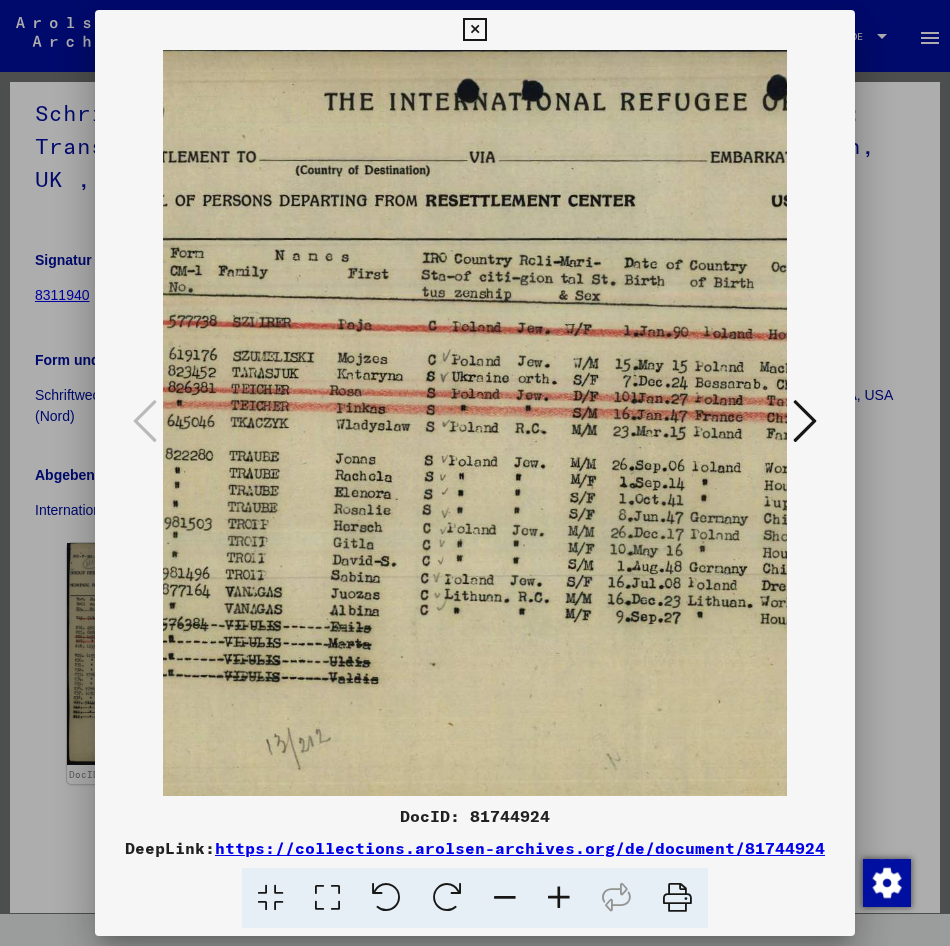 drag, startPoint x: 585, startPoint y: 514, endPoint x: 602, endPoint y: 540, distance: 31.06445 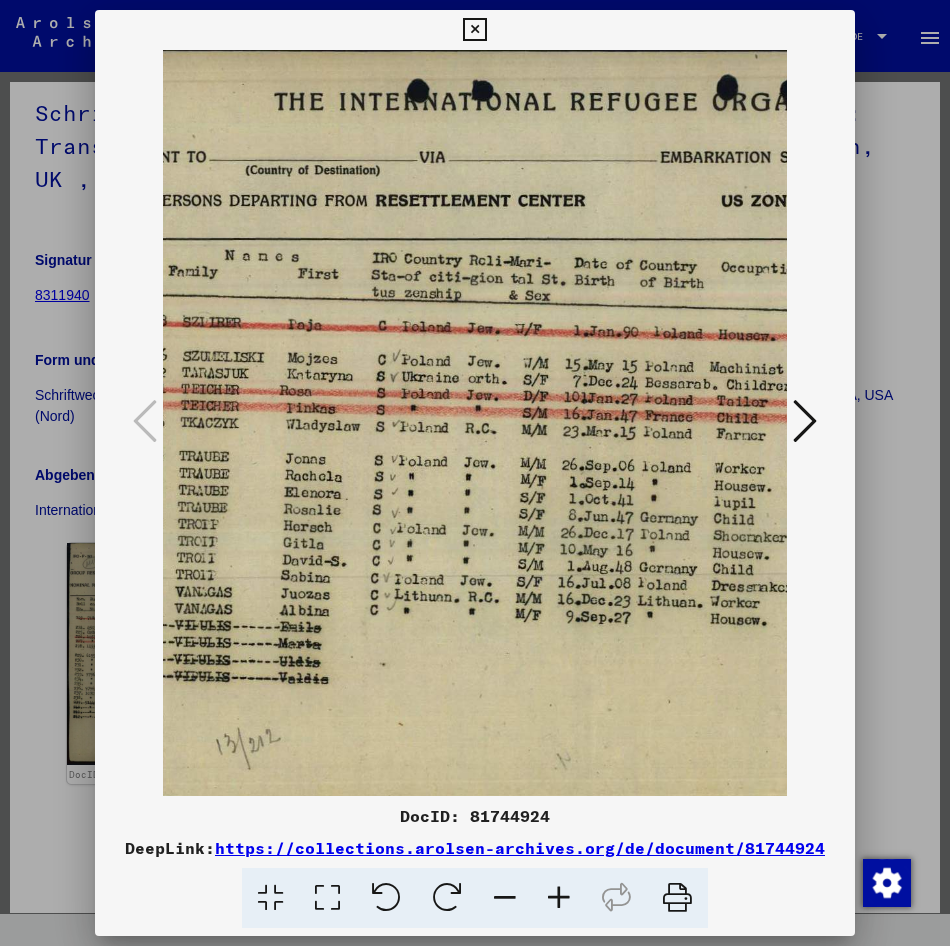 scroll, scrollTop: 0, scrollLeft: 186, axis: horizontal 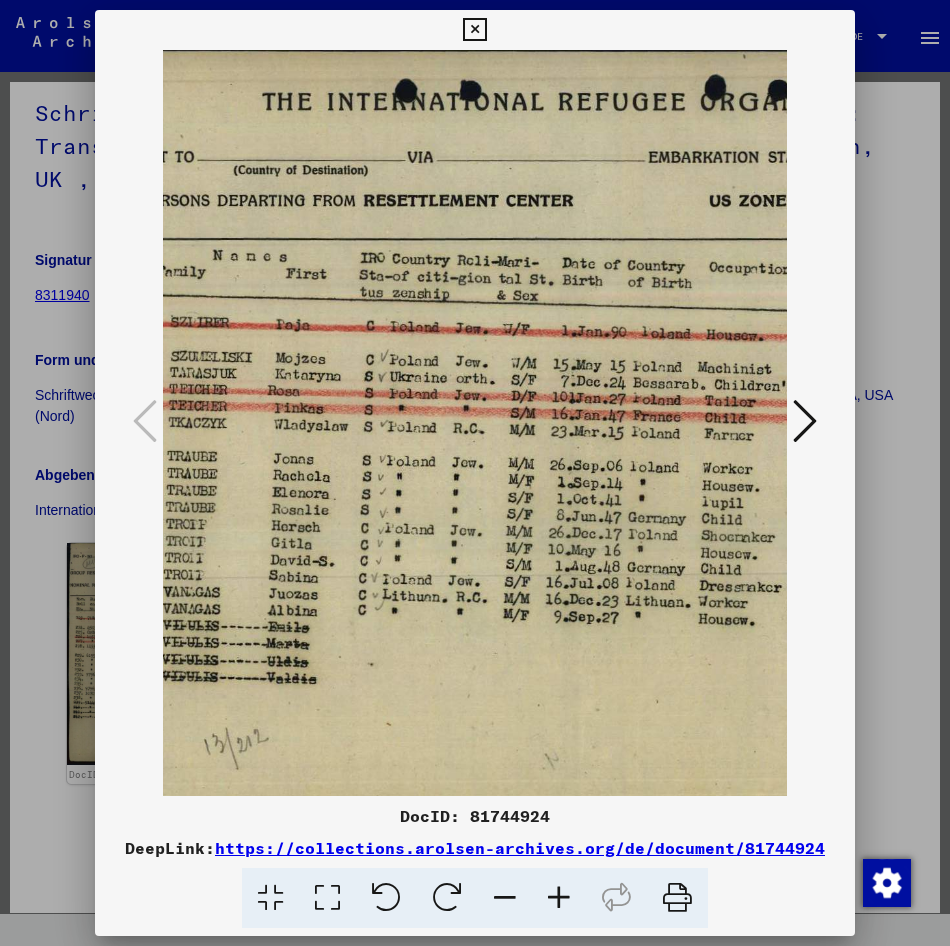 drag, startPoint x: 526, startPoint y: 626, endPoint x: 464, endPoint y: 641, distance: 63.788715 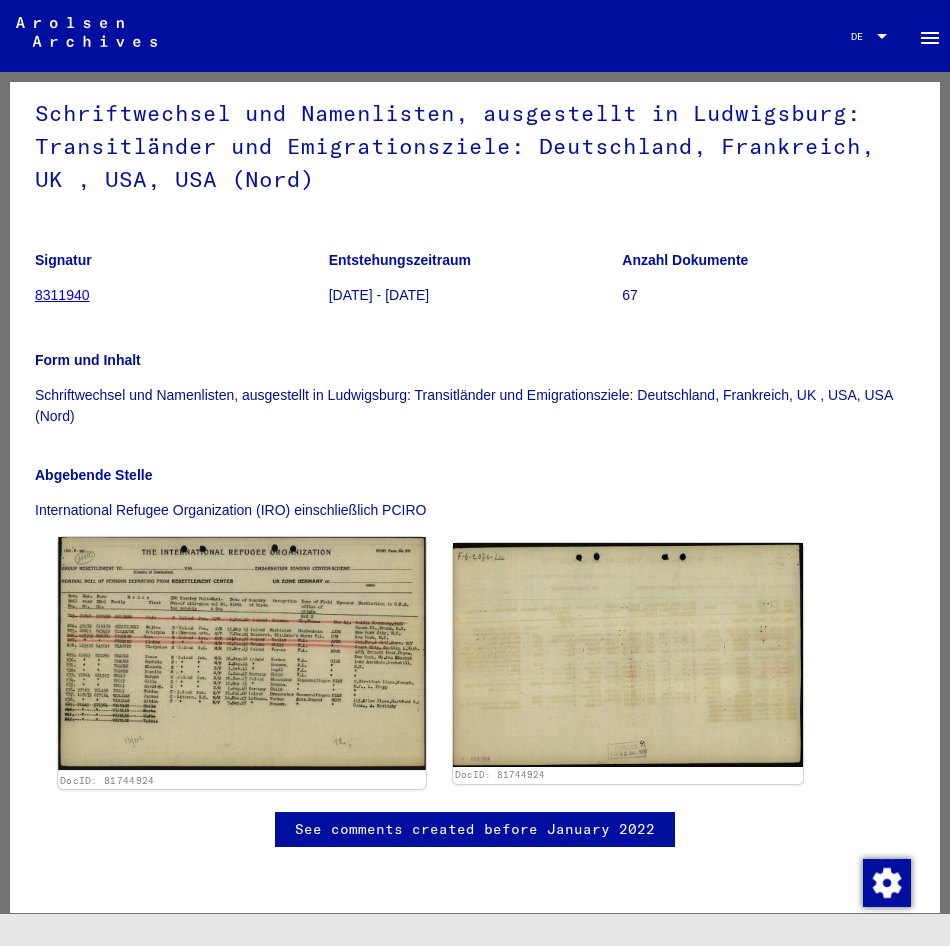 click 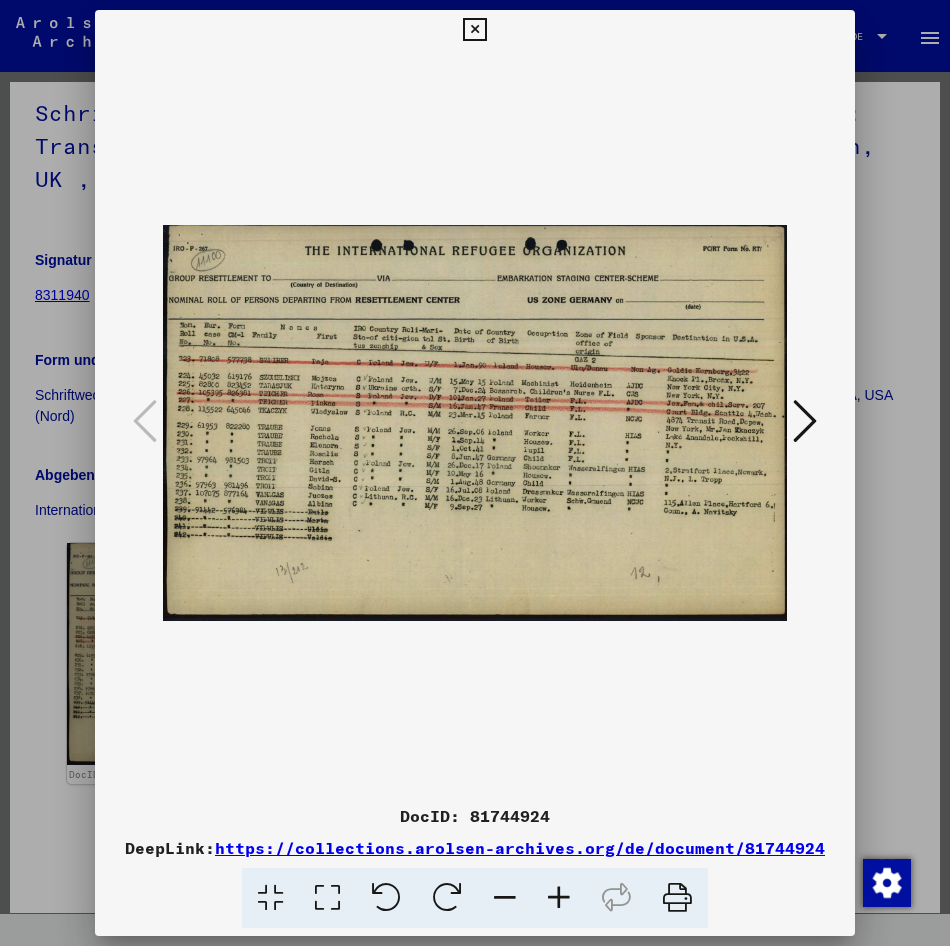 click at bounding box center [475, 423] 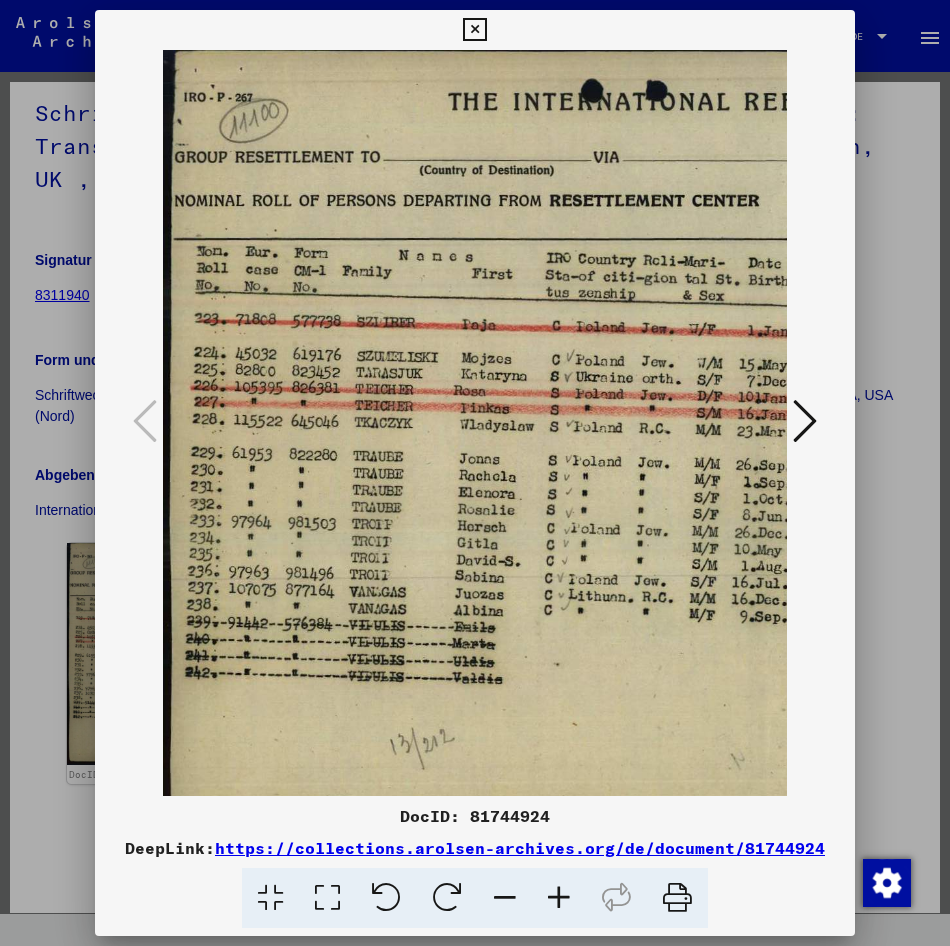 scroll, scrollTop: 10, scrollLeft: 0, axis: vertical 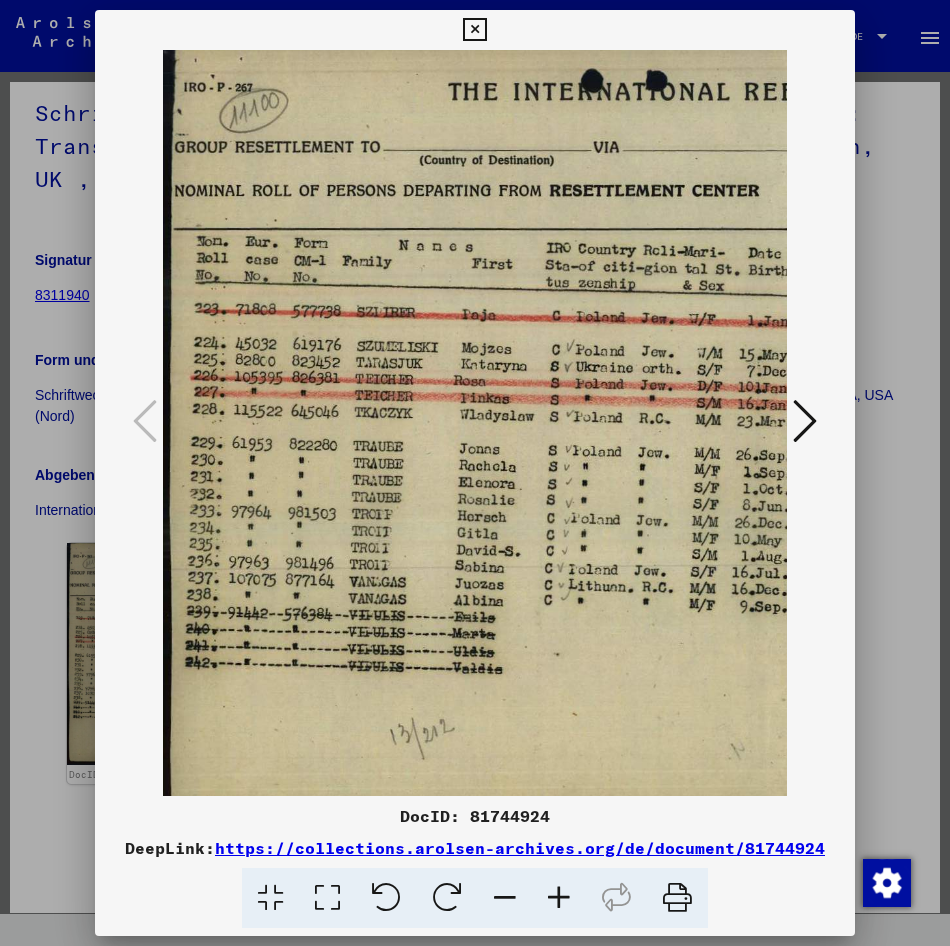 drag, startPoint x: 515, startPoint y: 462, endPoint x: 685, endPoint y: 540, distance: 187.0401 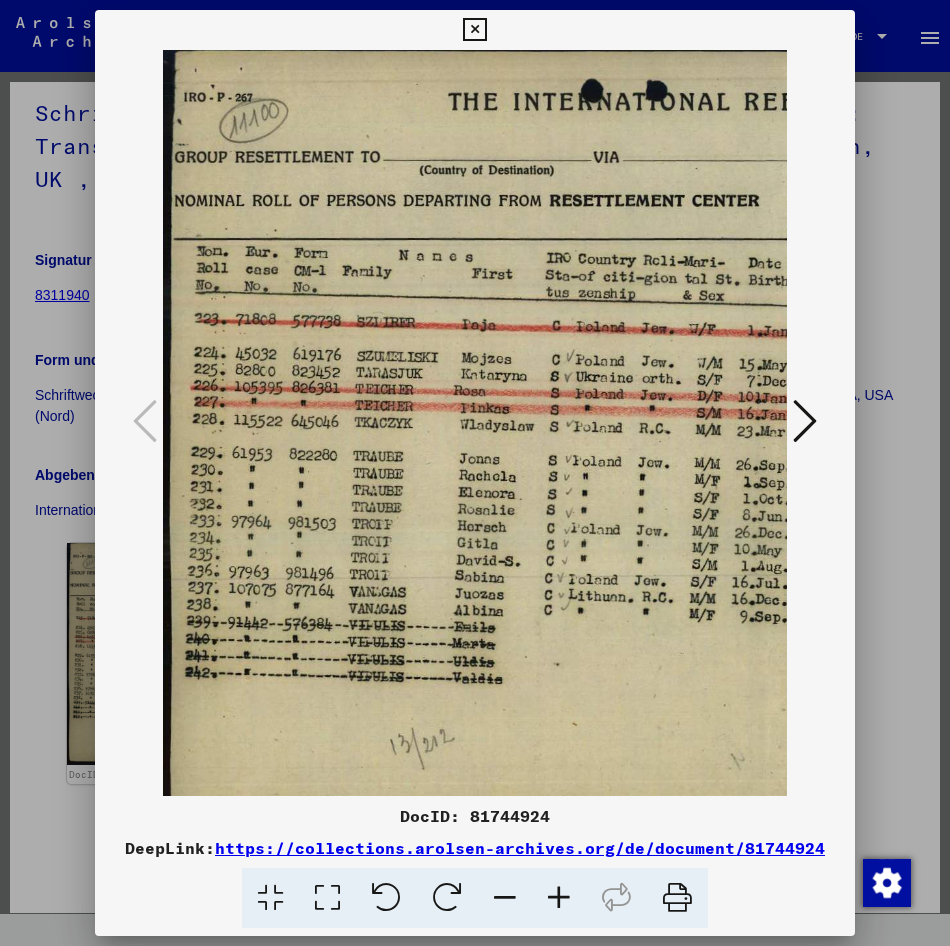 drag, startPoint x: 613, startPoint y: 543, endPoint x: 696, endPoint y: 596, distance: 98.478424 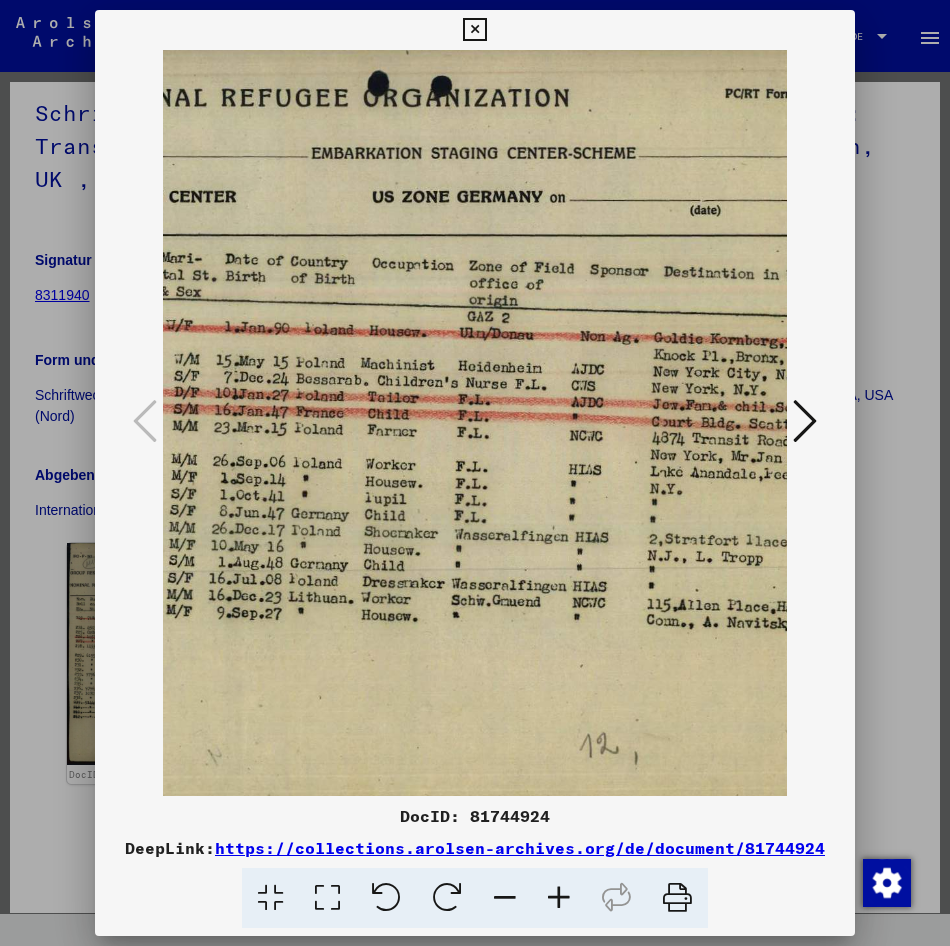 scroll, scrollTop: 5, scrollLeft: 549, axis: both 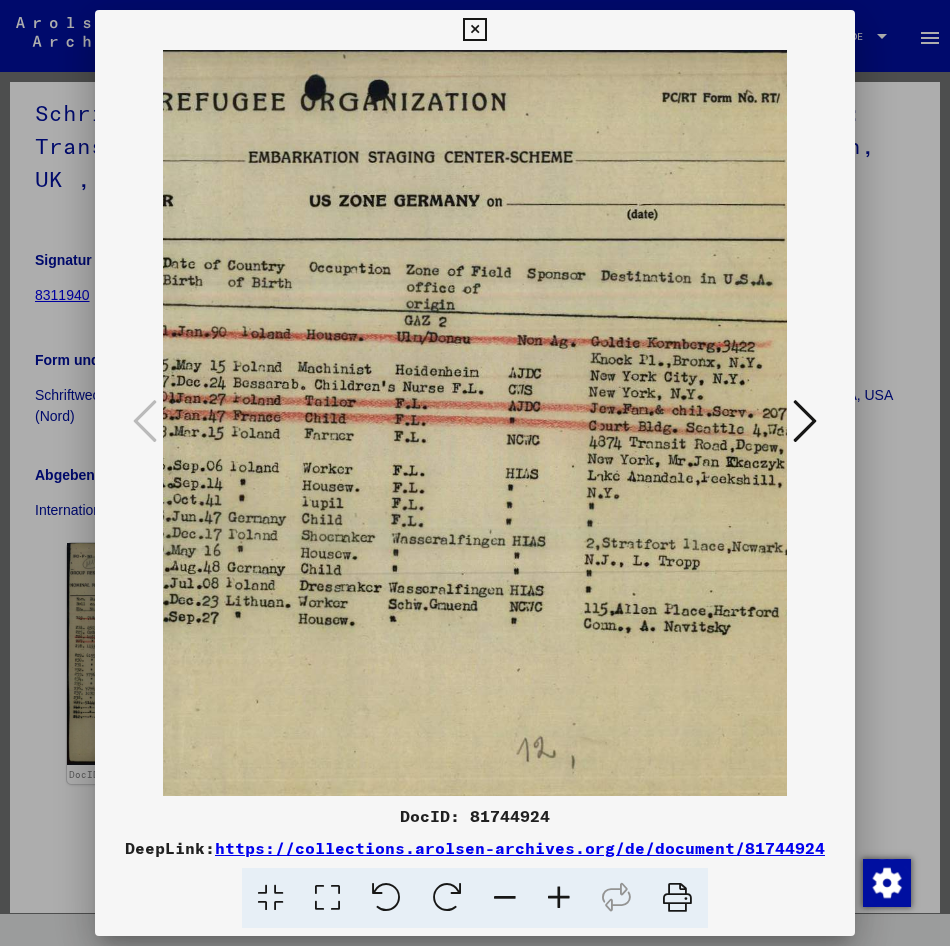 drag, startPoint x: 638, startPoint y: 617, endPoint x: 56, endPoint y: 733, distance: 593.4476 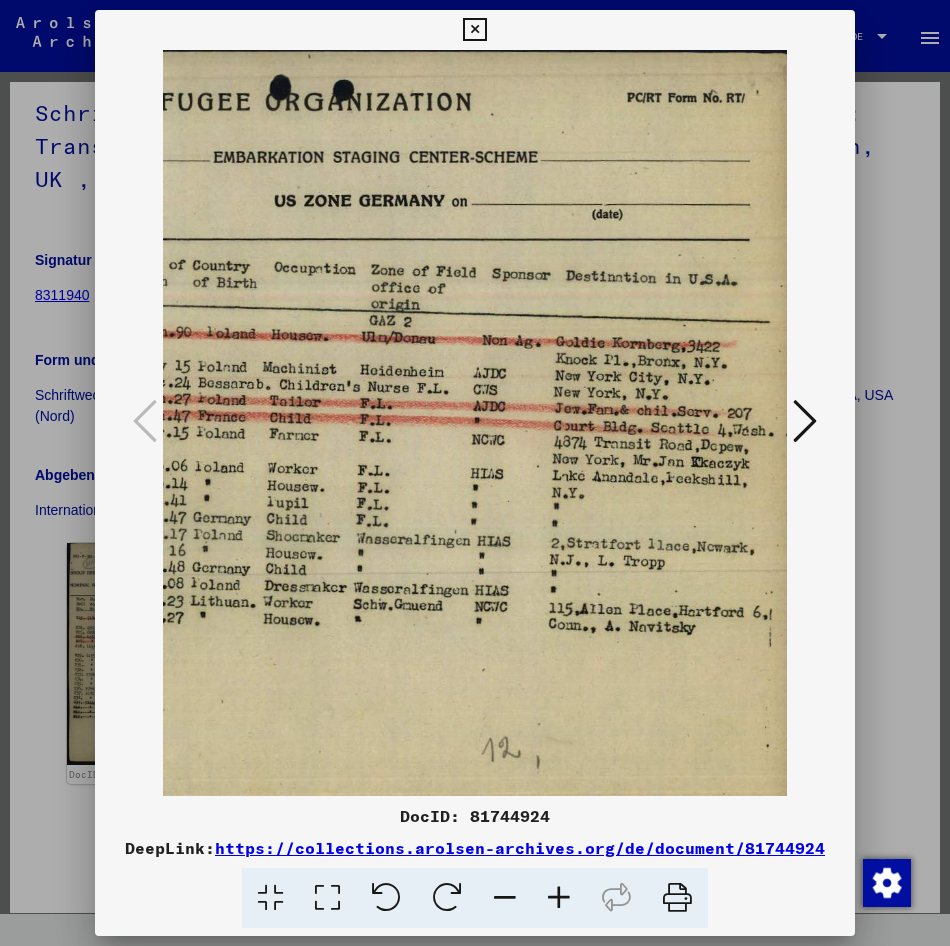 scroll, scrollTop: 0, scrollLeft: 630, axis: horizontal 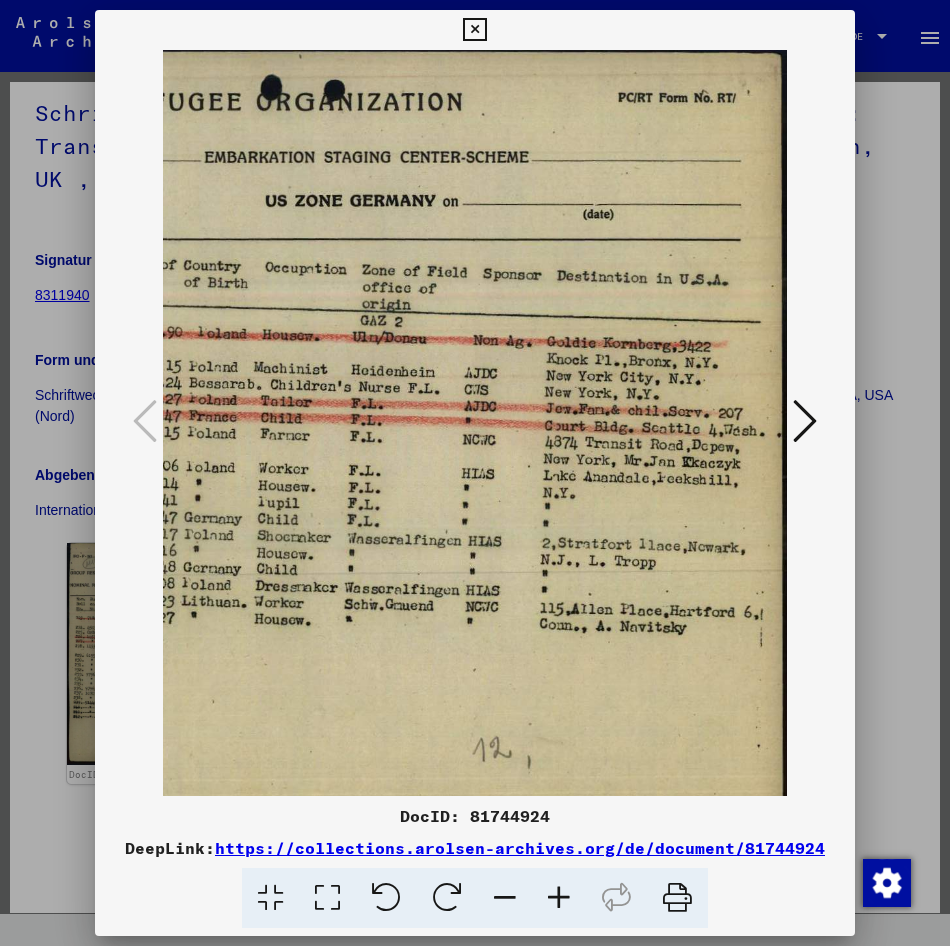 drag, startPoint x: 453, startPoint y: 639, endPoint x: 391, endPoint y: 672, distance: 70.23532 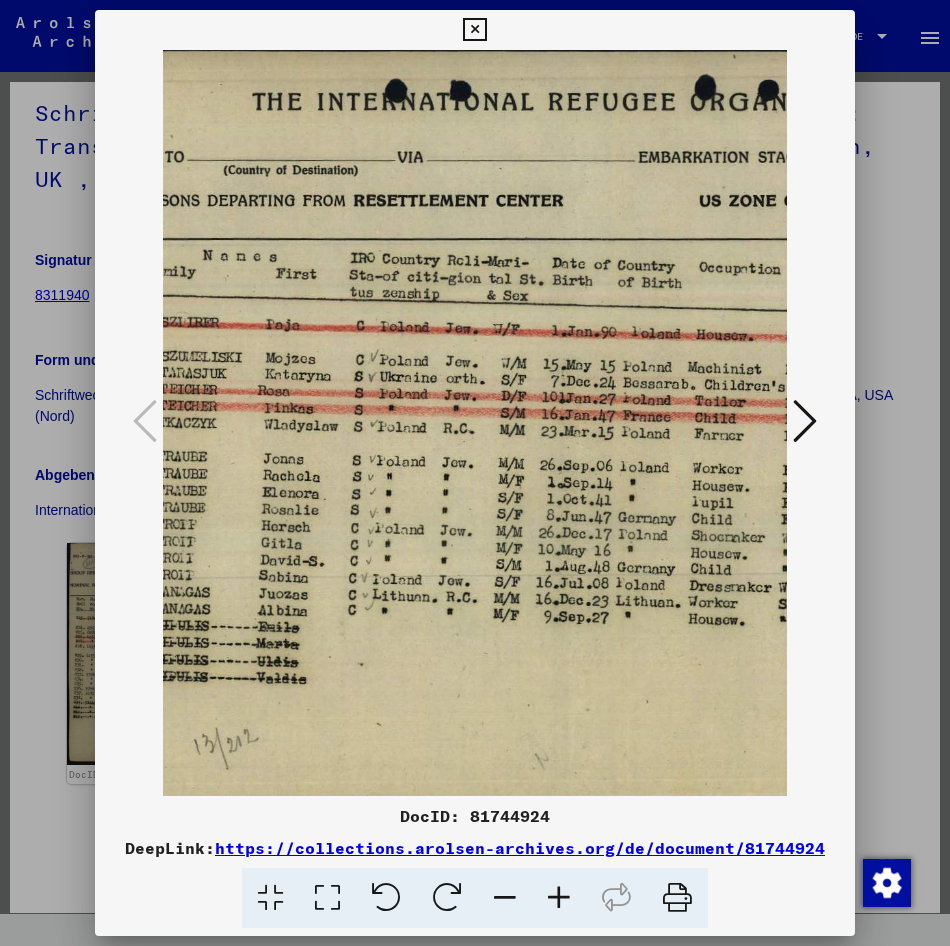 drag, startPoint x: 389, startPoint y: 538, endPoint x: 823, endPoint y: 665, distance: 452.20016 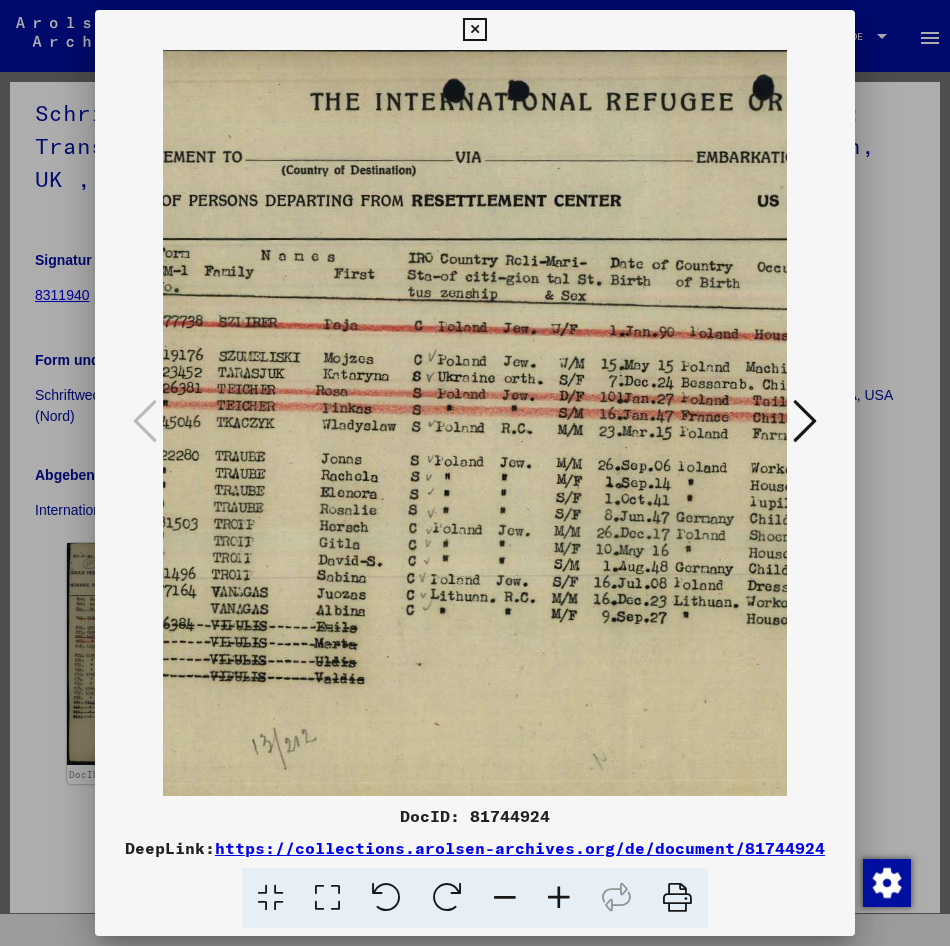 drag, startPoint x: 493, startPoint y: 587, endPoint x: 585, endPoint y: 616, distance: 96.462425 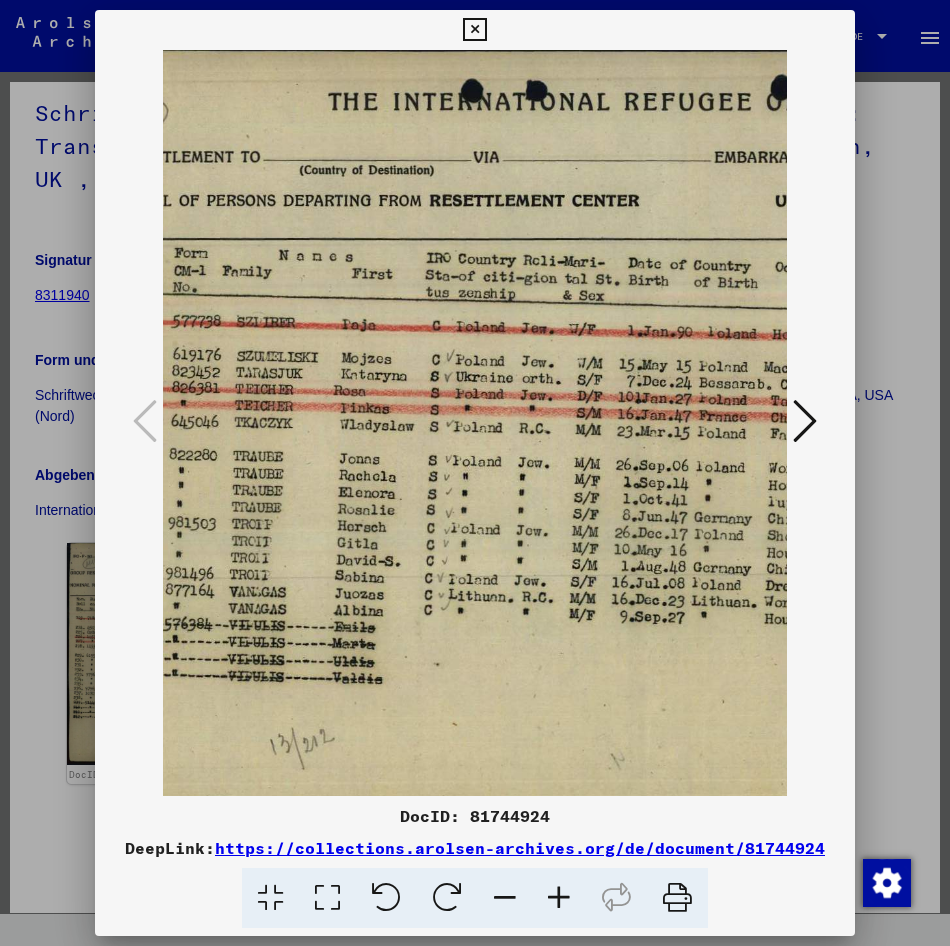 click at bounding box center (475, 473) 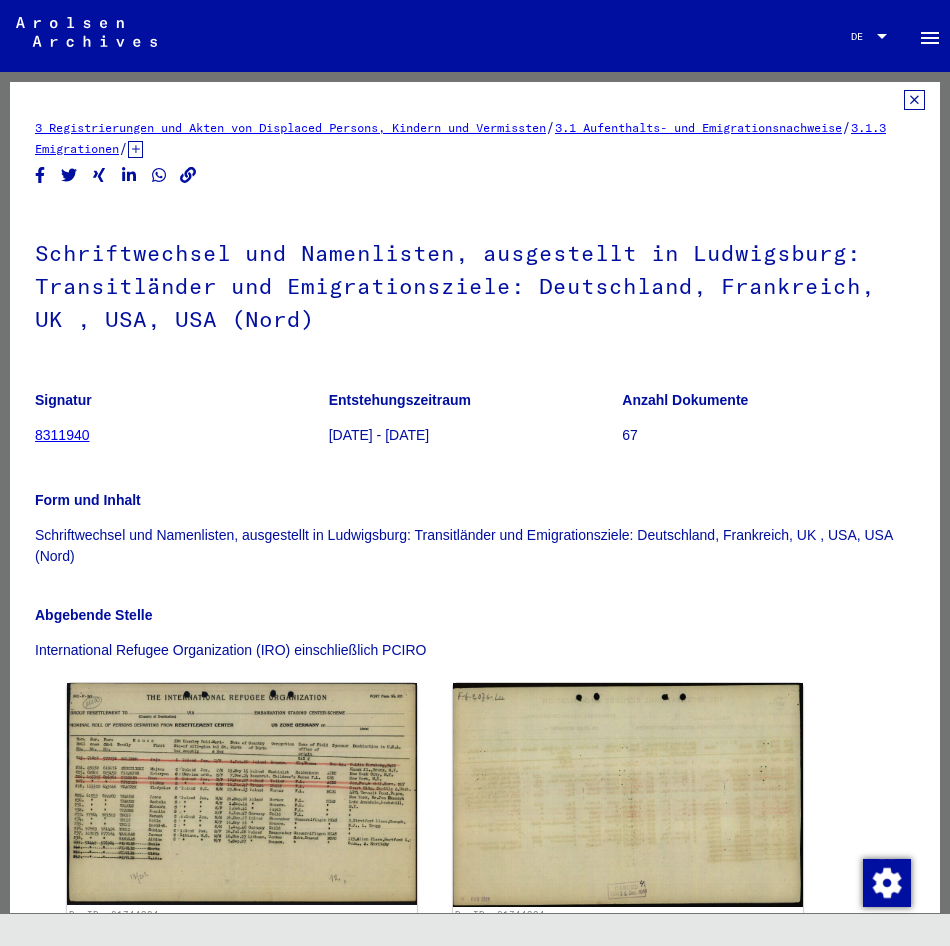 scroll, scrollTop: 0, scrollLeft: 0, axis: both 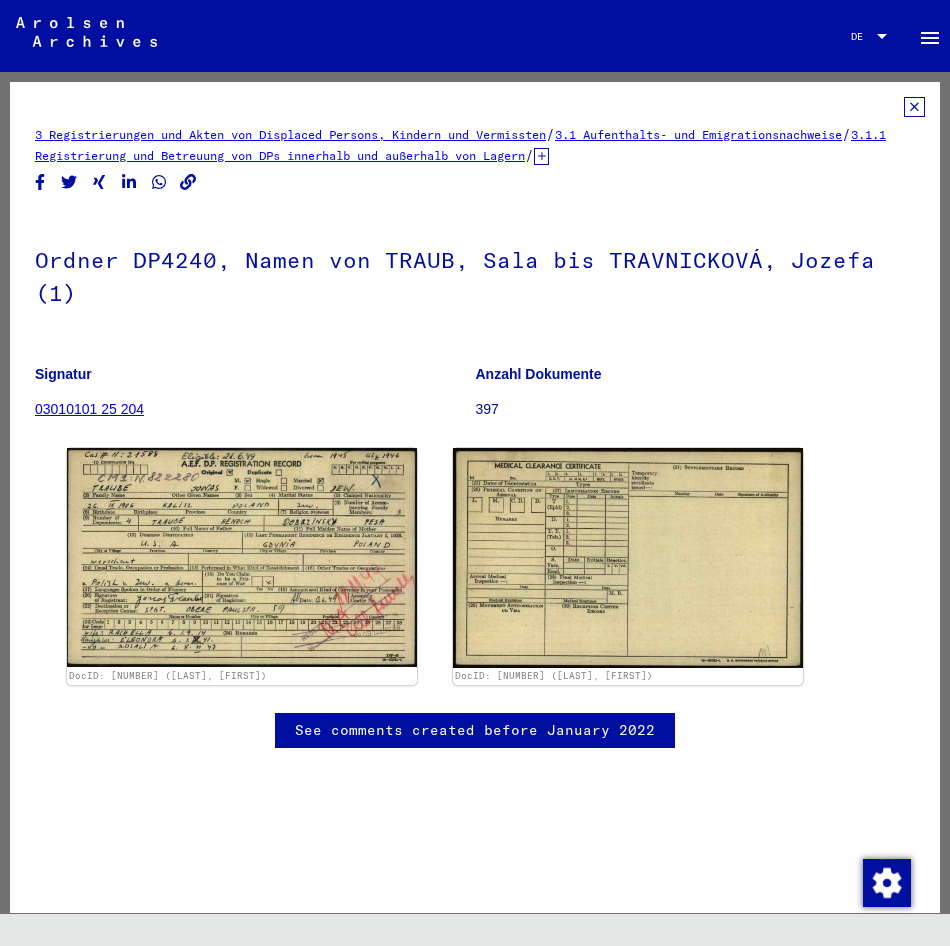click on "3 Registrierungen und Akten von Displaced Persons, Kindern und Vermissten   /   3.1 Aufenthalts- und Emigrationsnachweise   /   3.1.1 Registrierung und Betreuung von DPs innerhalb und außerhalb von Lagern   /   3.1.1.1 Nachkriegszeitkartei   /   Nachkriegszeitkartei (A-Z)   /   Namen in der "phonetischen" Sortierung ab T   /  Ordner DP4240, Namen von TRAUB, Sala bis TRAVNICKOVÁ, Jozefa (1)  Signatur 03010101 25 204 Anzahl Dokumente 397 DocID: [NUMBER] ([LAST] [FIRST]) DocID: [NUMBER] ([LAST] [FIRST]) See comments created before January 2022" 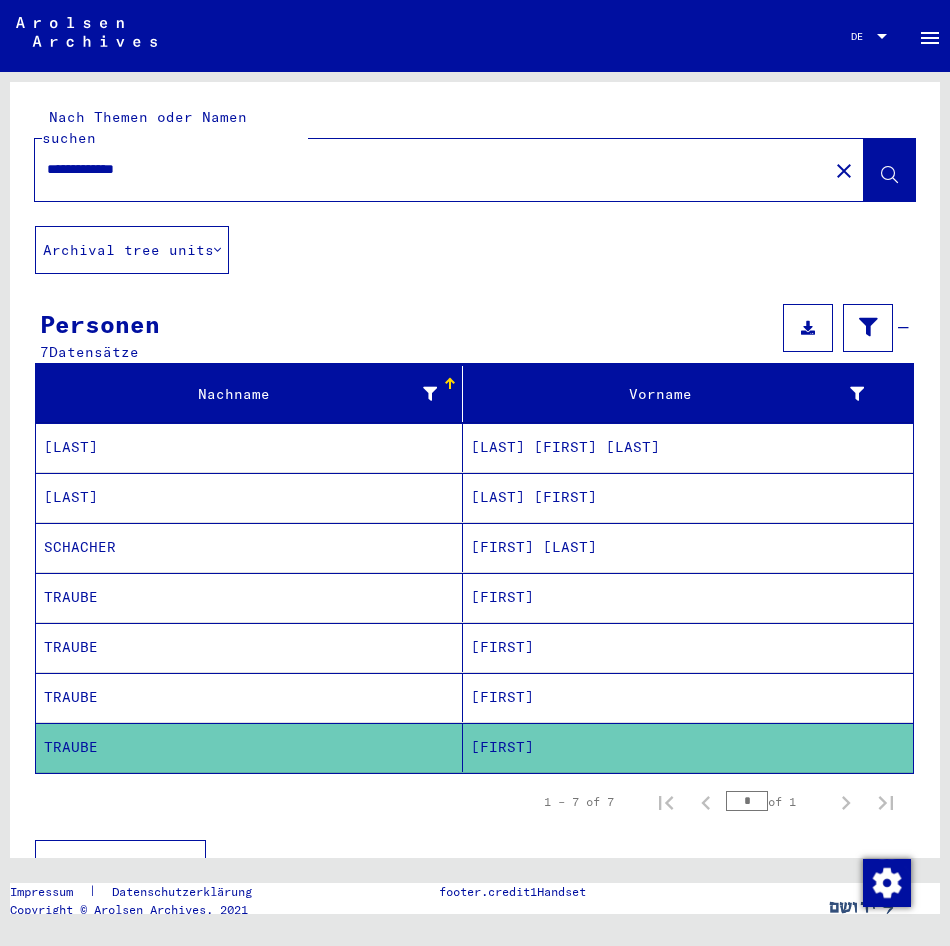drag, startPoint x: 1, startPoint y: 149, endPoint x: -5, endPoint y: 138, distance: 12.529964 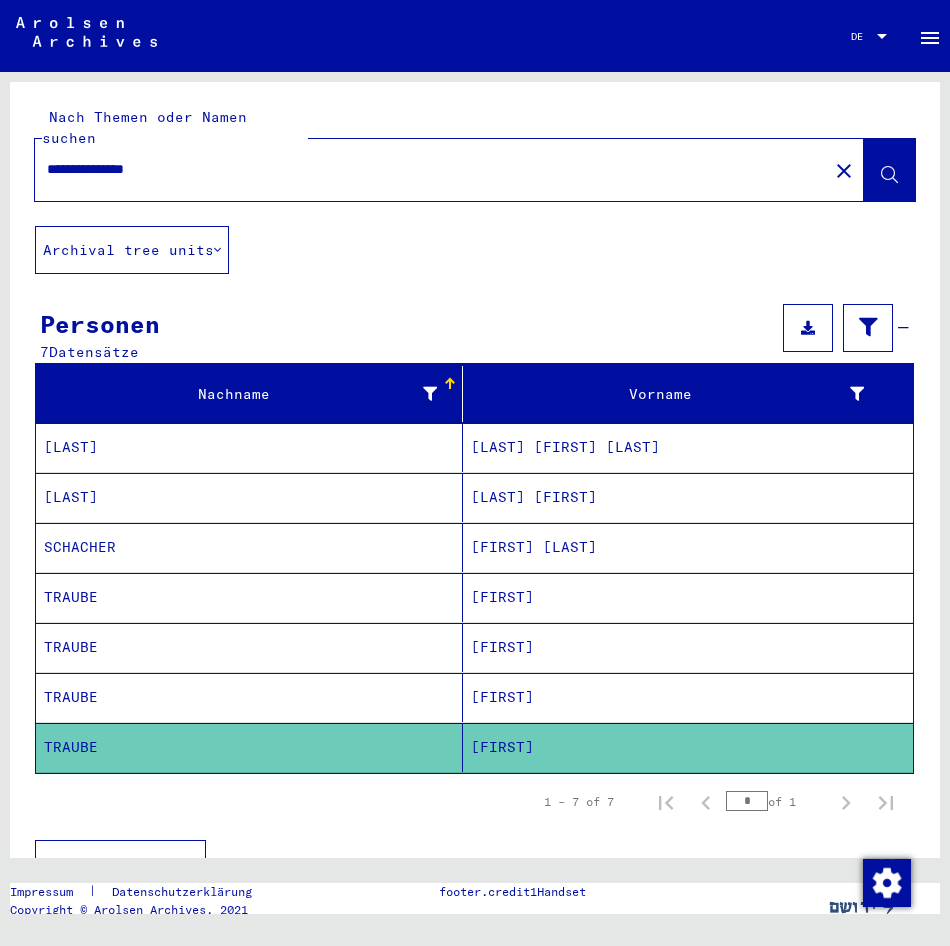 type on "**********" 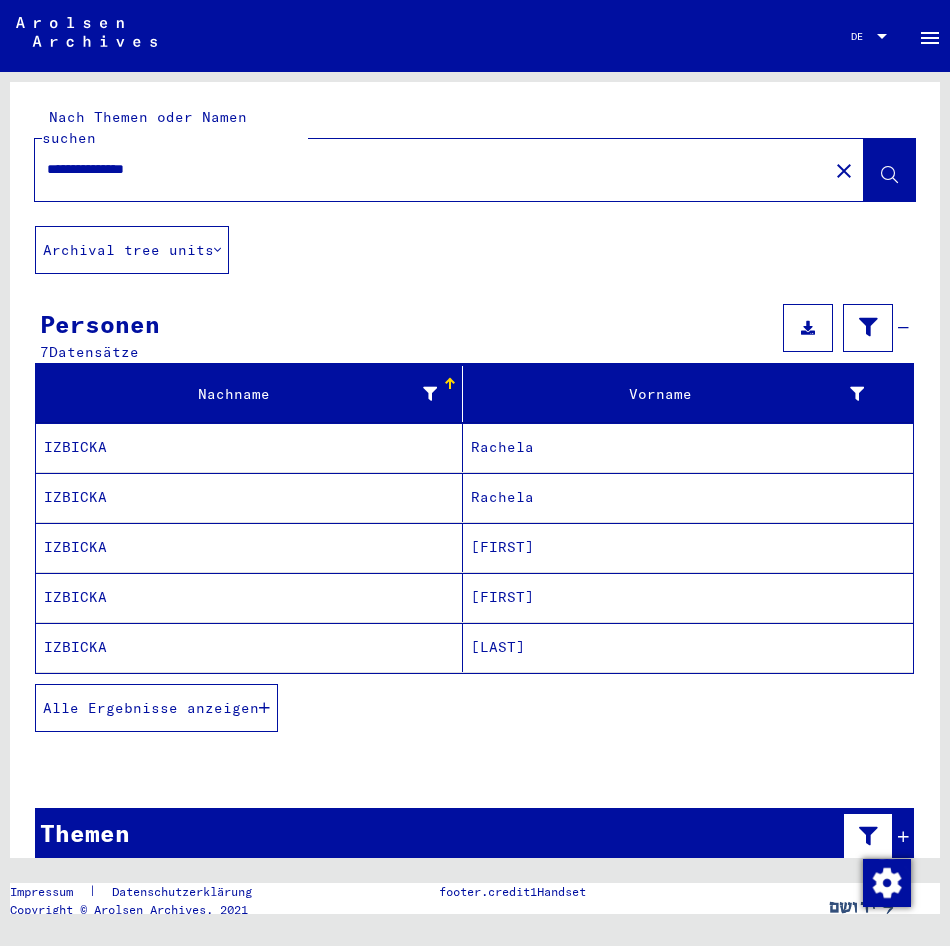 click on "Rachela" at bounding box center (688, 497) 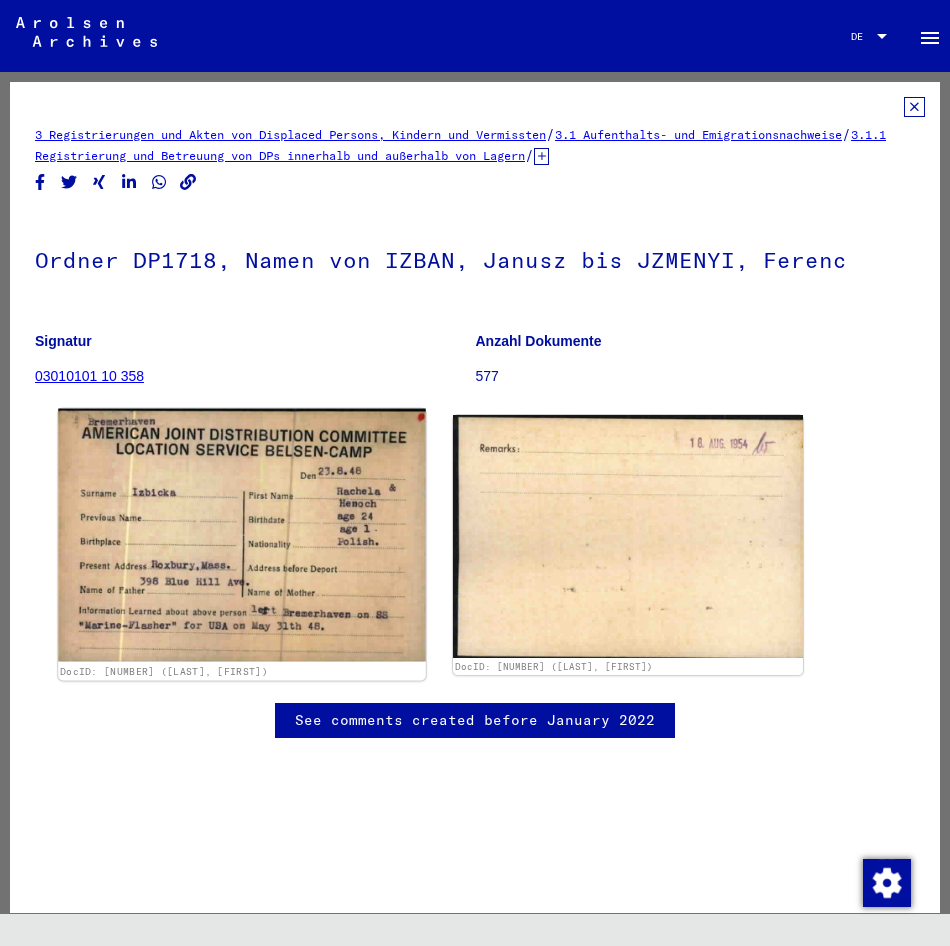 scroll, scrollTop: 0, scrollLeft: 0, axis: both 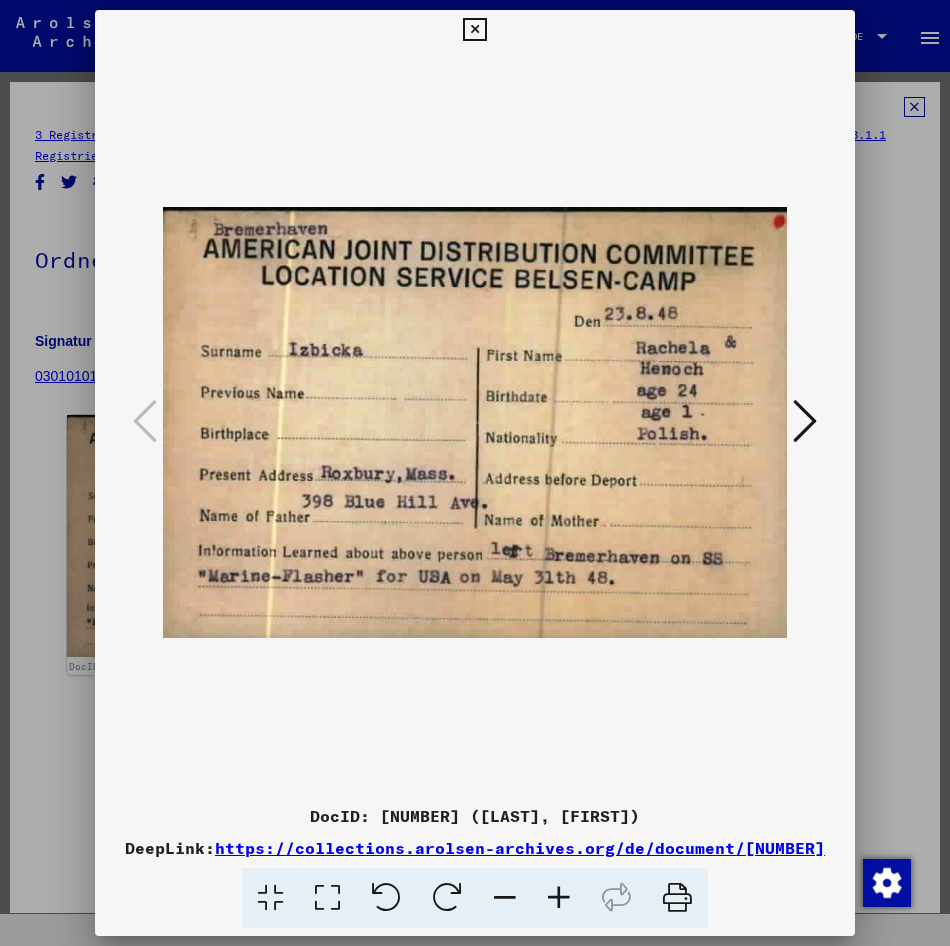 drag, startPoint x: 690, startPoint y: 586, endPoint x: 594, endPoint y: 603, distance: 97.49359 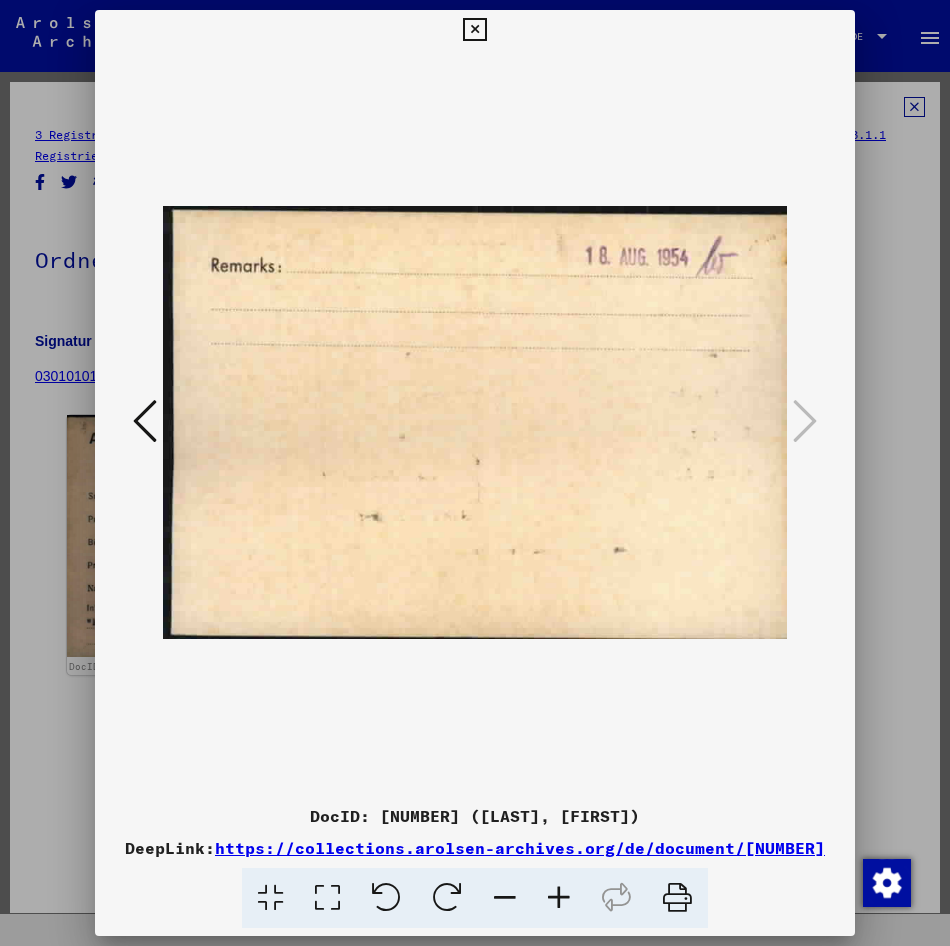 click at bounding box center (475, 423) 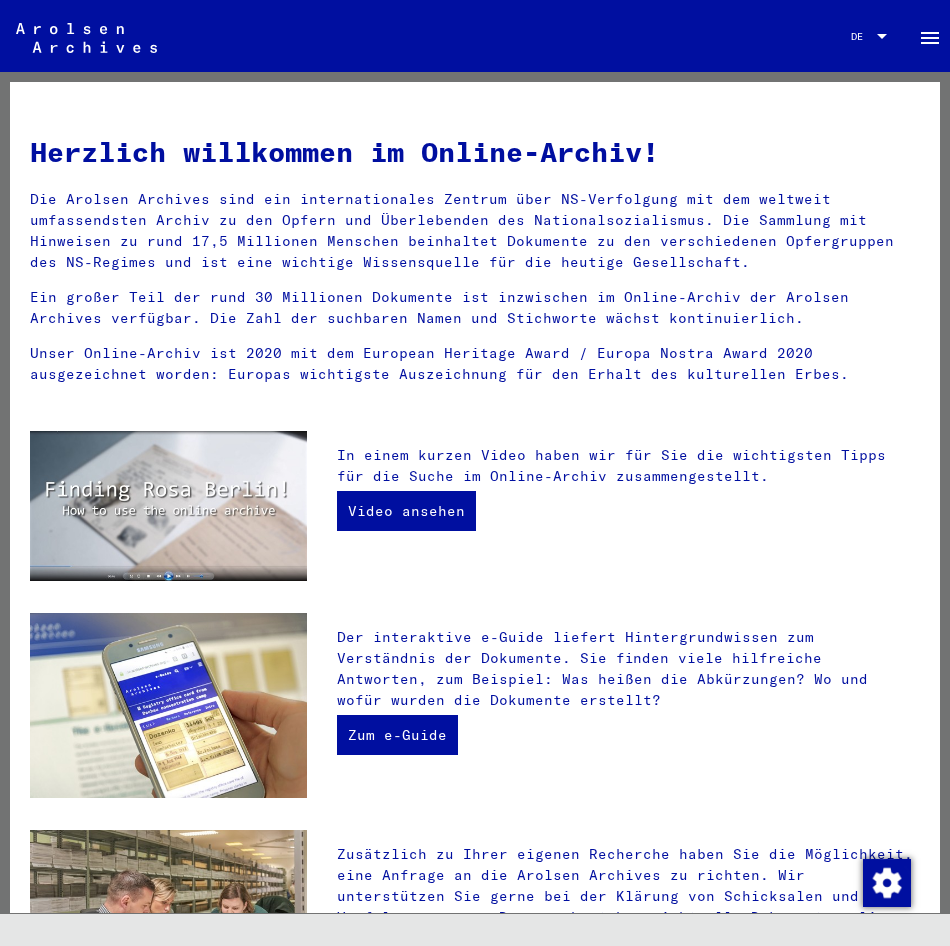 click on "Herzlich willkommen im Online-Archiv!" at bounding box center [475, 152] 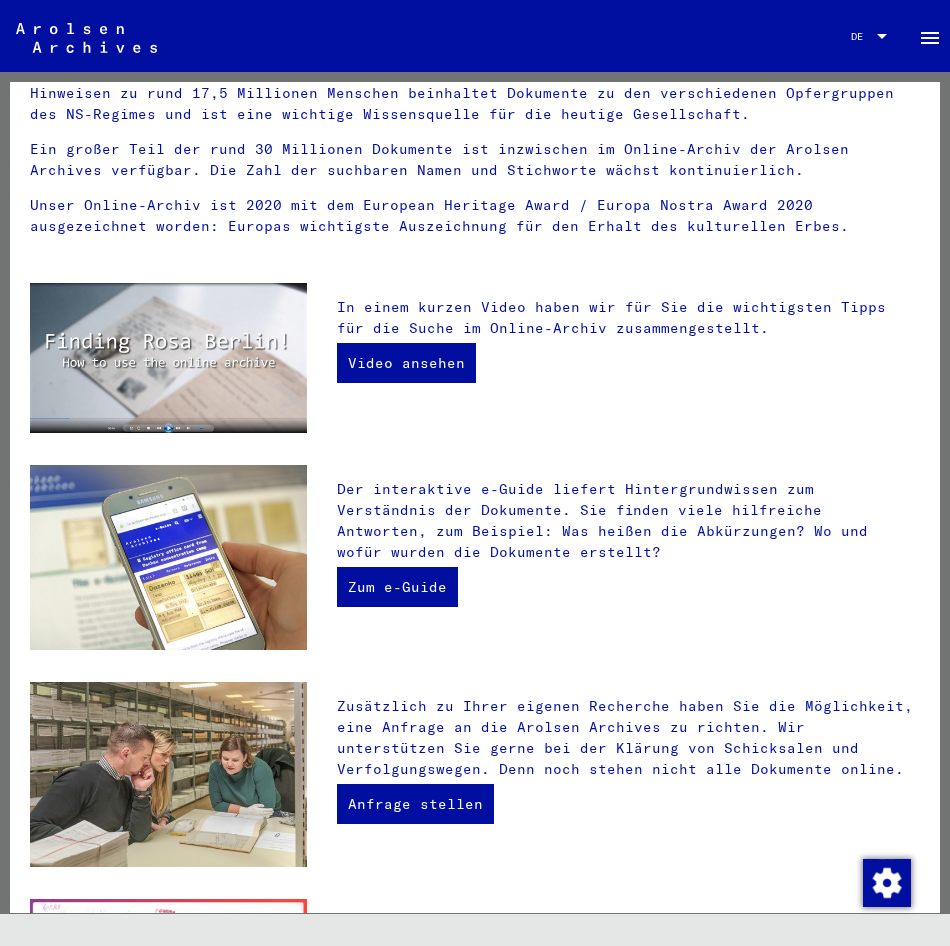 scroll, scrollTop: 0, scrollLeft: 0, axis: both 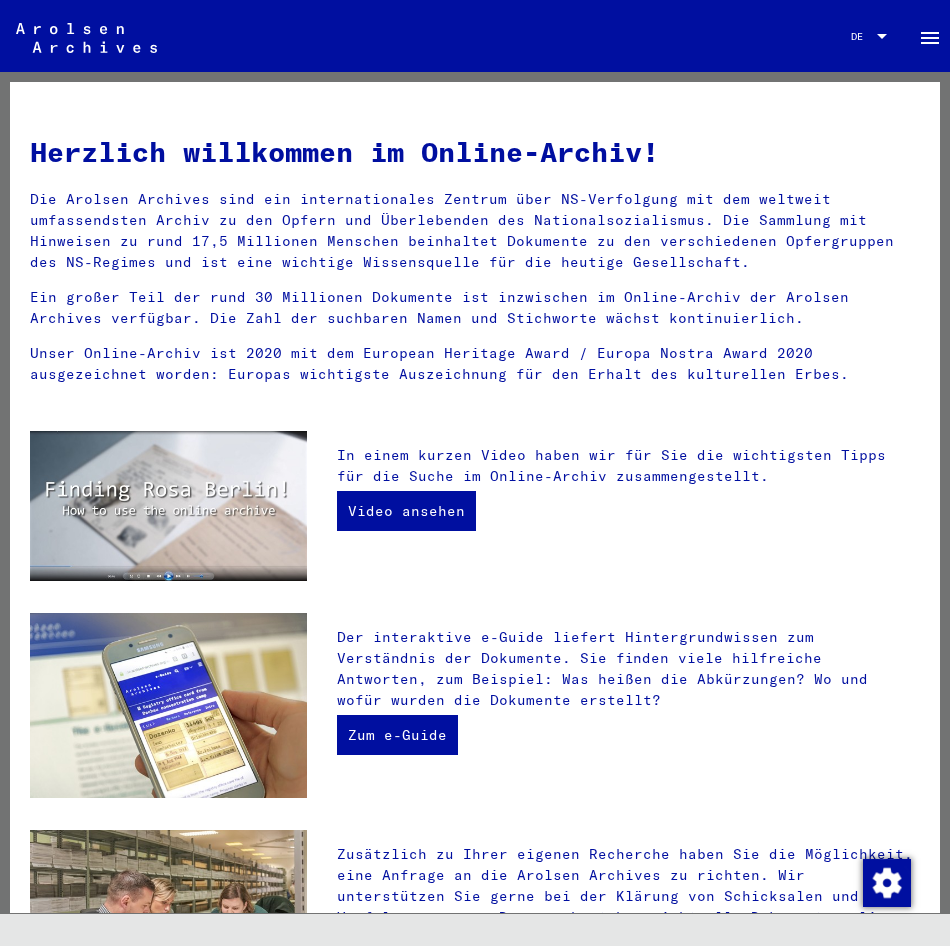 click 